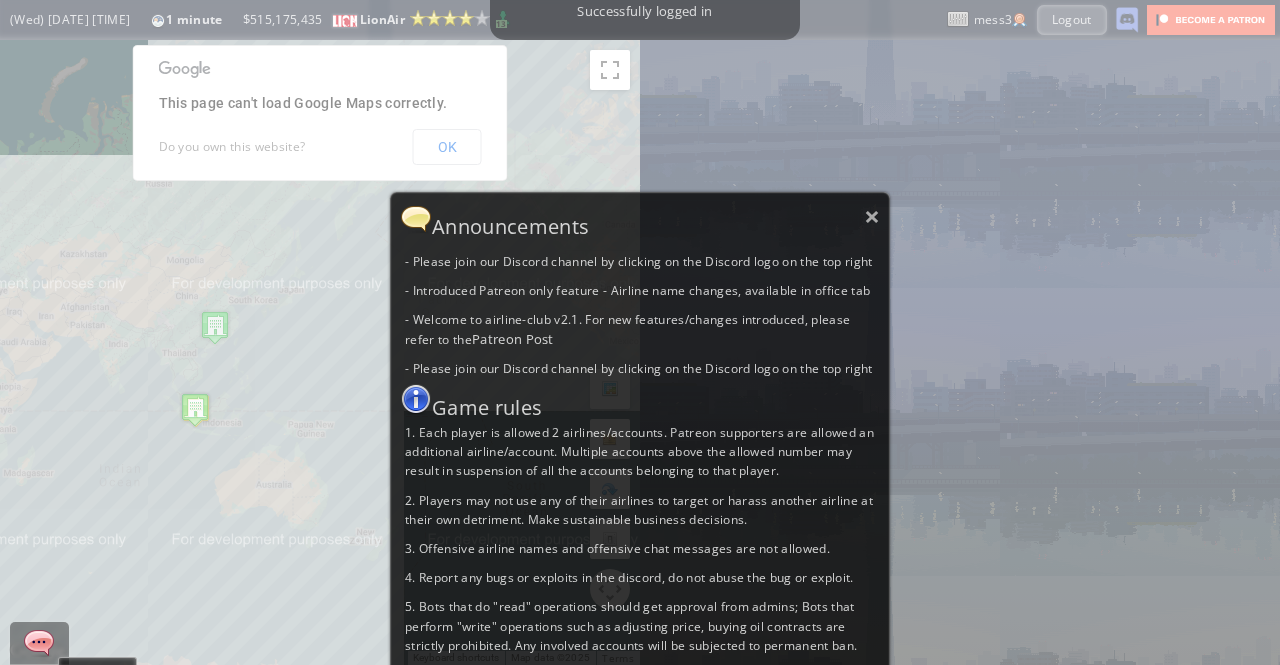 scroll, scrollTop: 0, scrollLeft: 0, axis: both 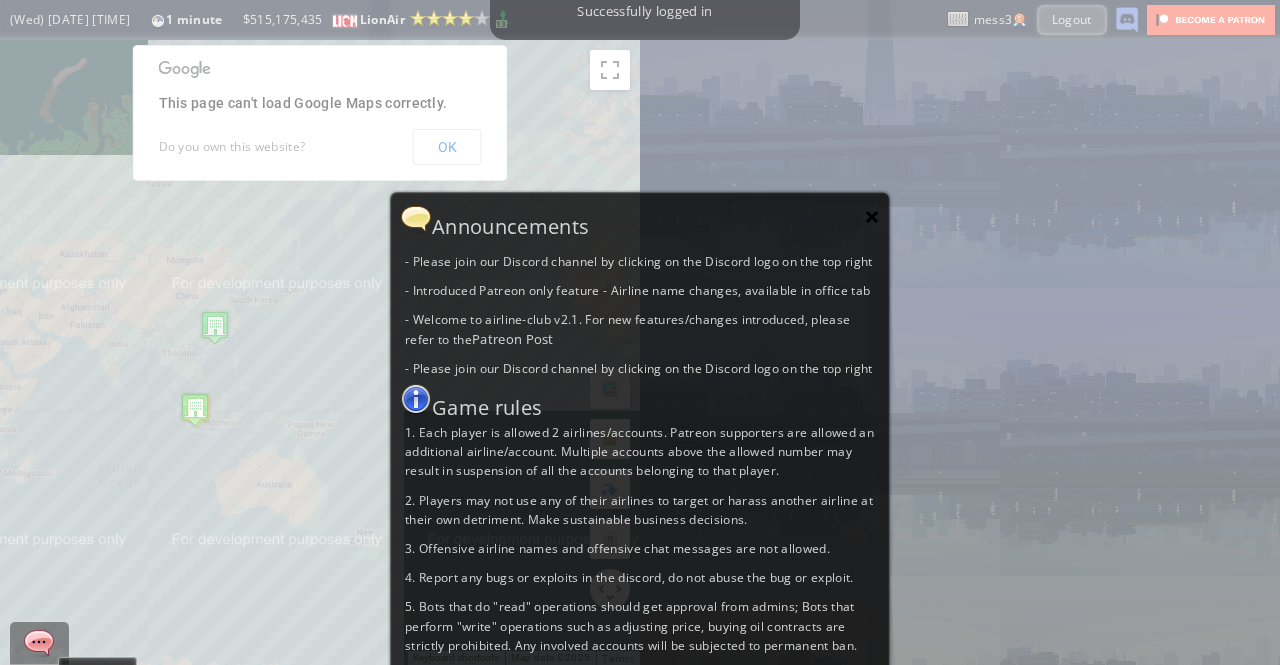 click on "×" at bounding box center [872, 216] 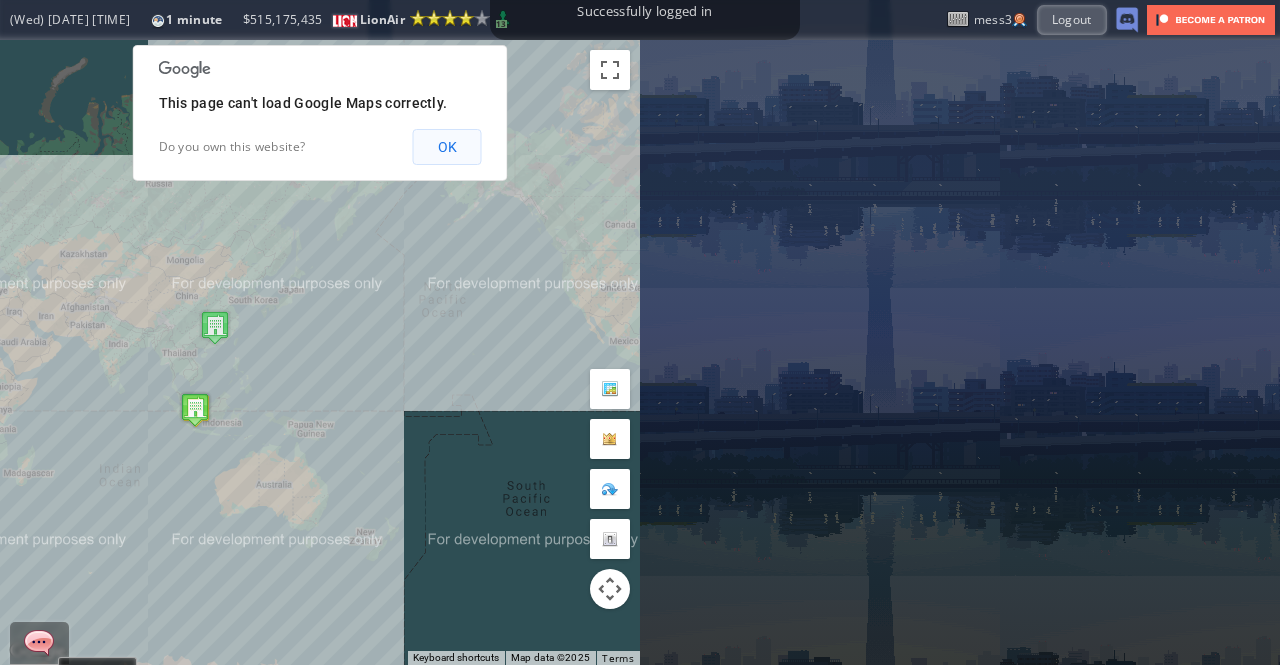 click on "OK" at bounding box center [447, 147] 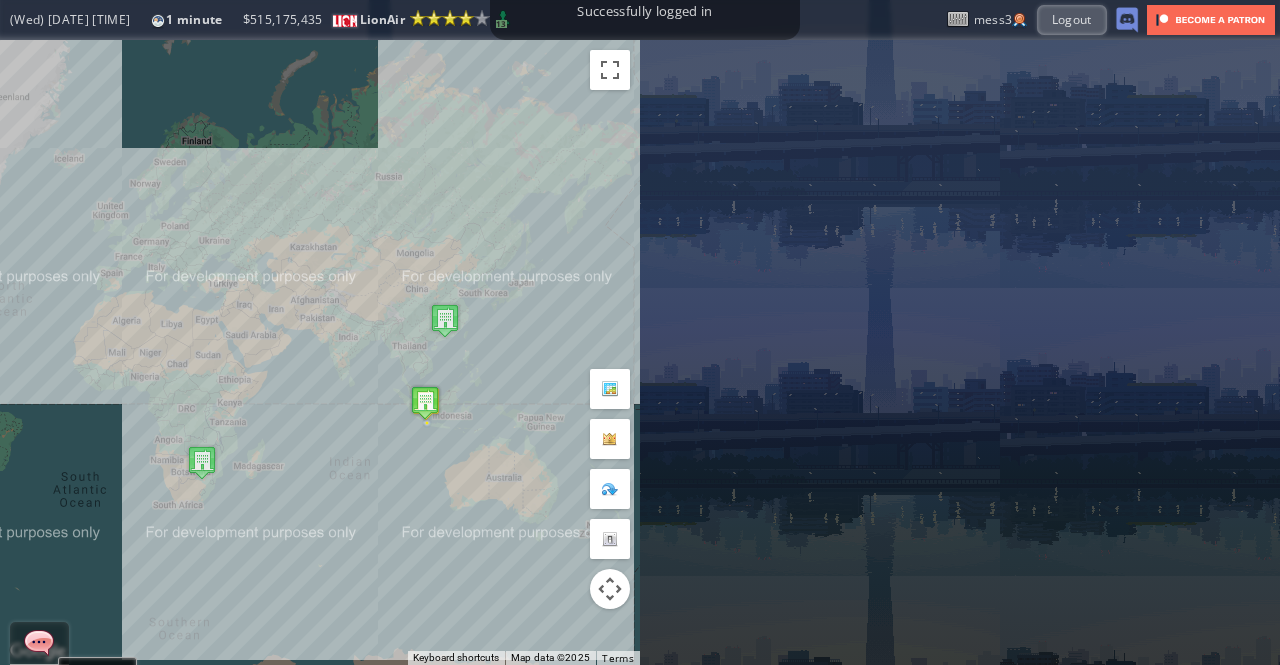 drag, startPoint x: 140, startPoint y: 187, endPoint x: 374, endPoint y: 180, distance: 234.10468 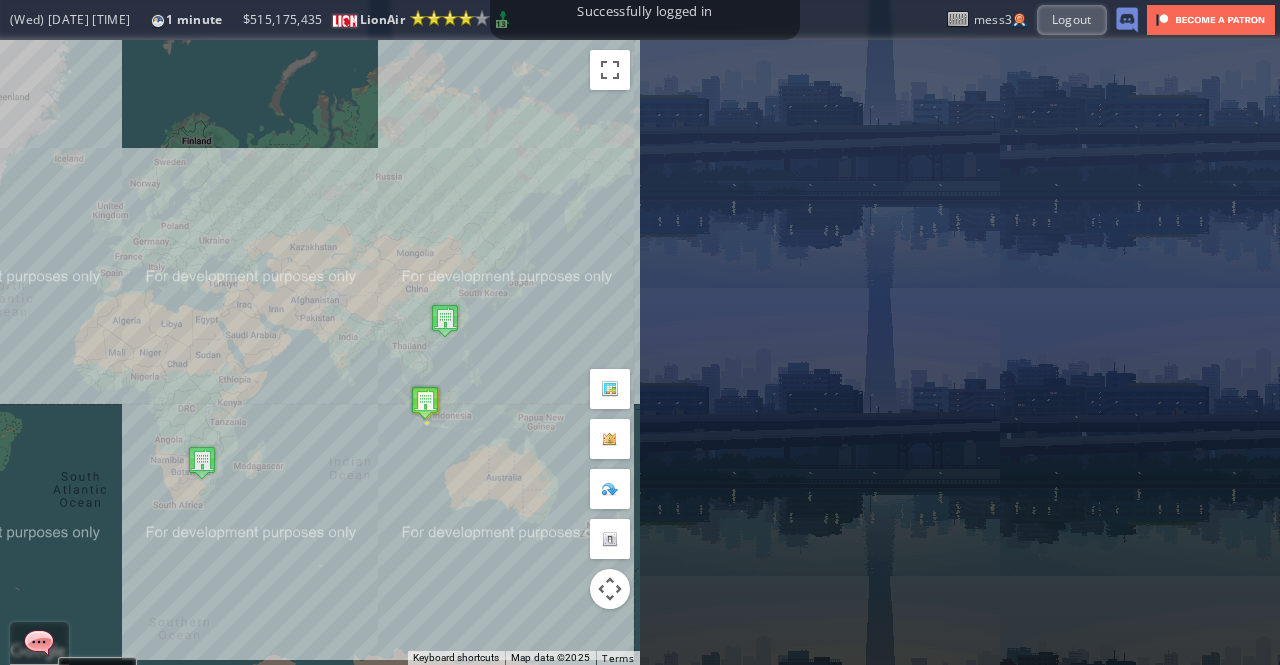 click on "To navigate, press the arrow keys." at bounding box center [320, 352] 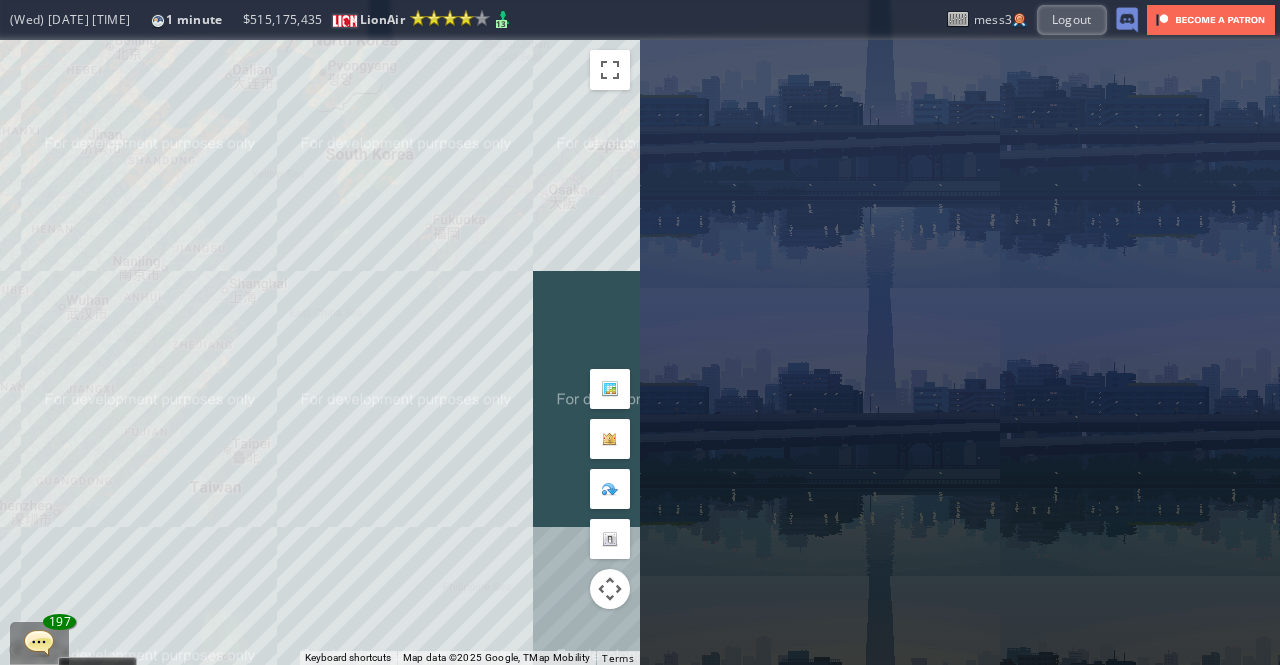 drag, startPoint x: 535, startPoint y: 225, endPoint x: 313, endPoint y: 363, distance: 261.39624 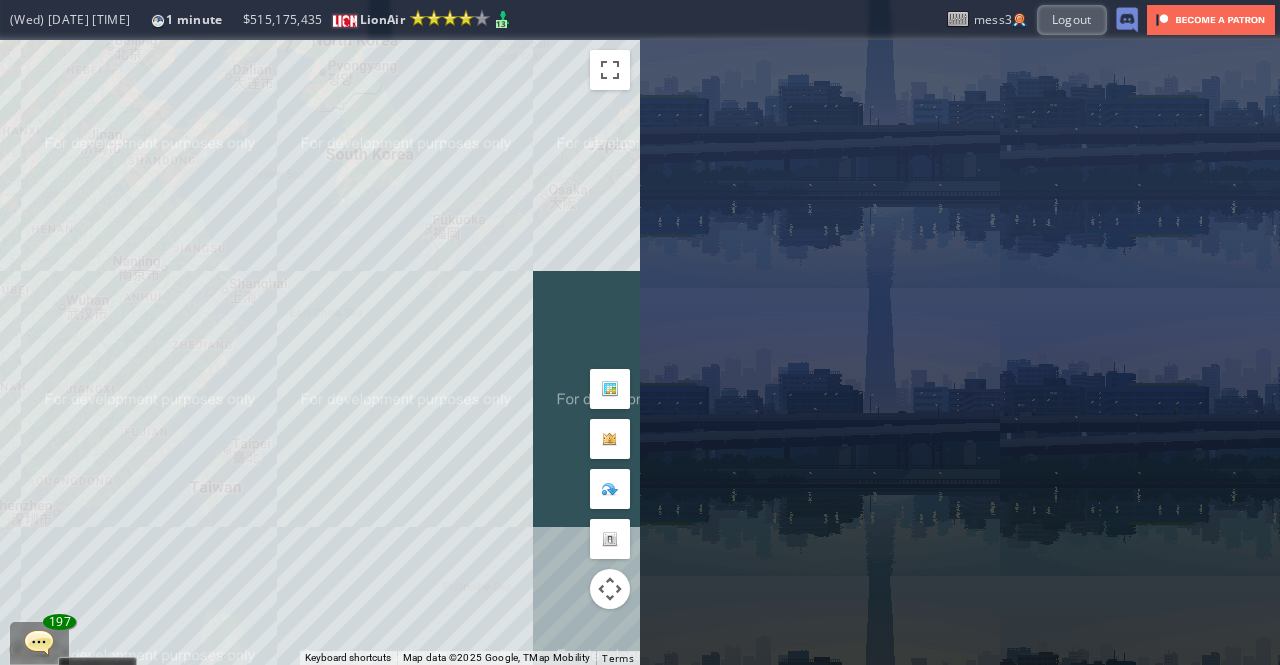 click on "To navigate, press the arrow keys." at bounding box center (320, 352) 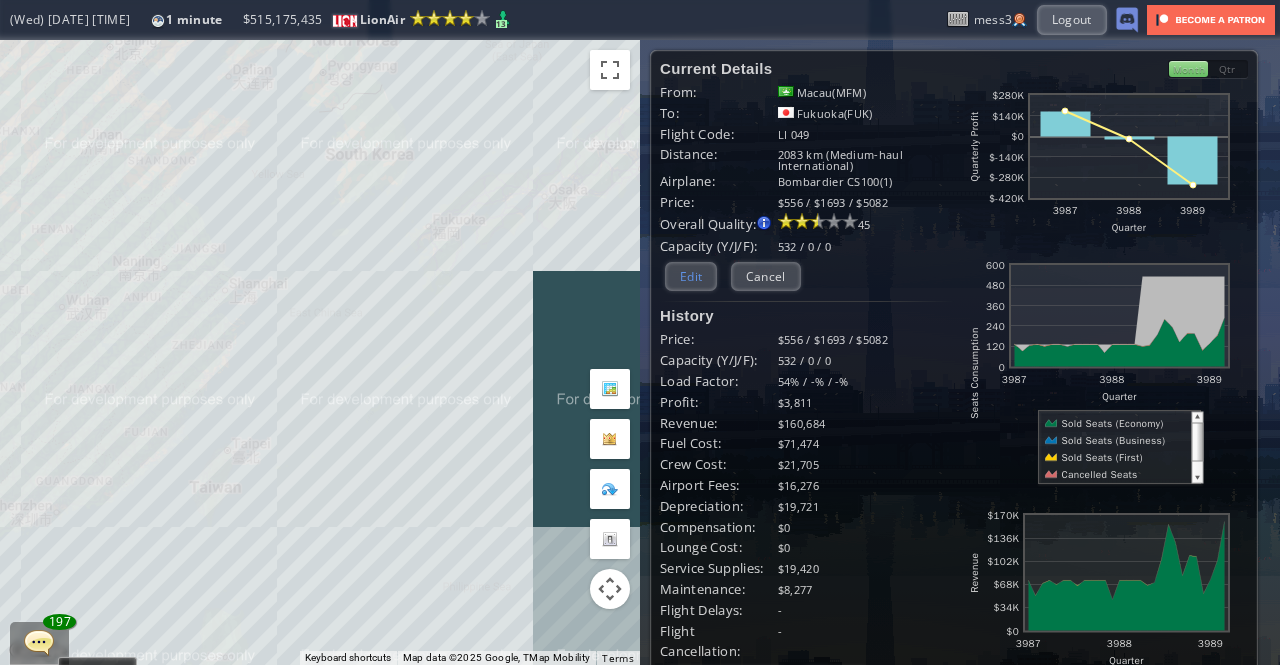 click on "Edit" at bounding box center (691, 276) 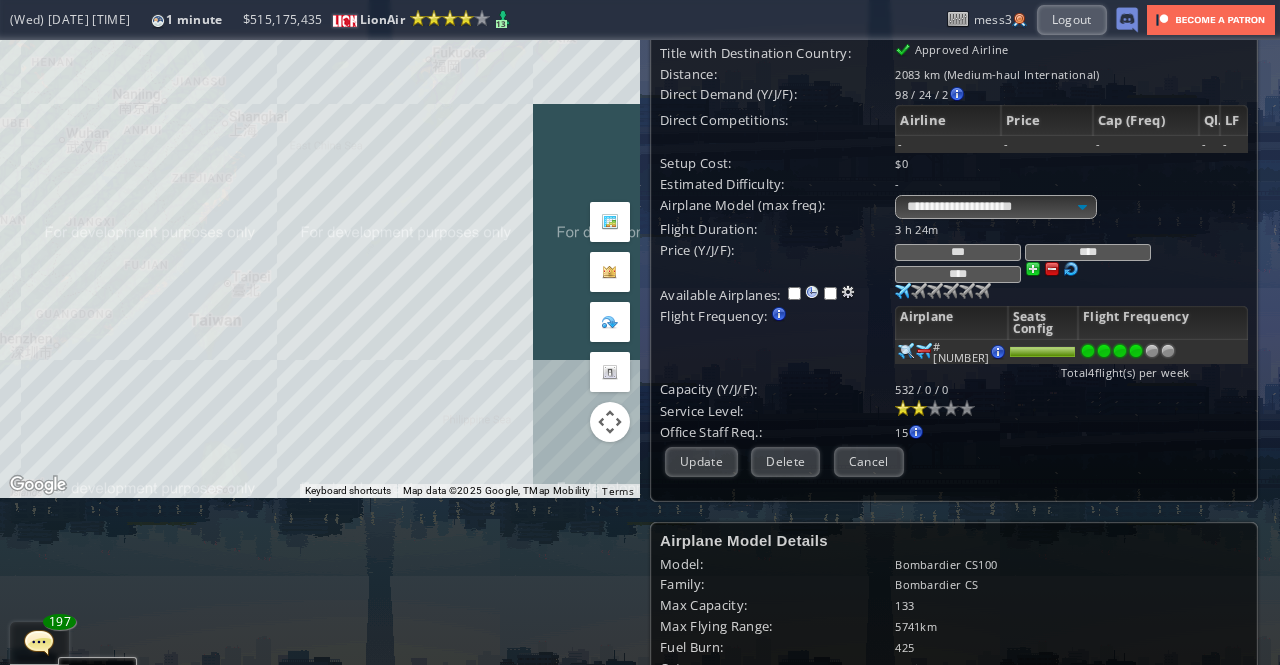 scroll, scrollTop: 200, scrollLeft: 0, axis: vertical 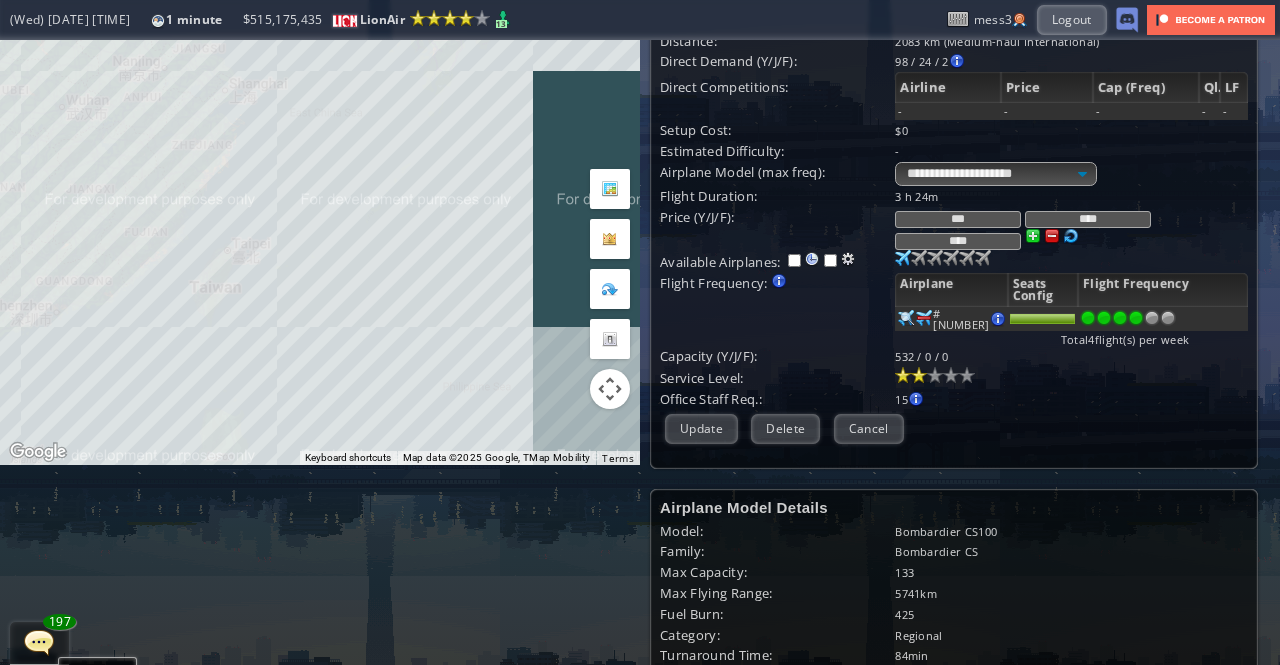 click at bounding box center [1052, 236] 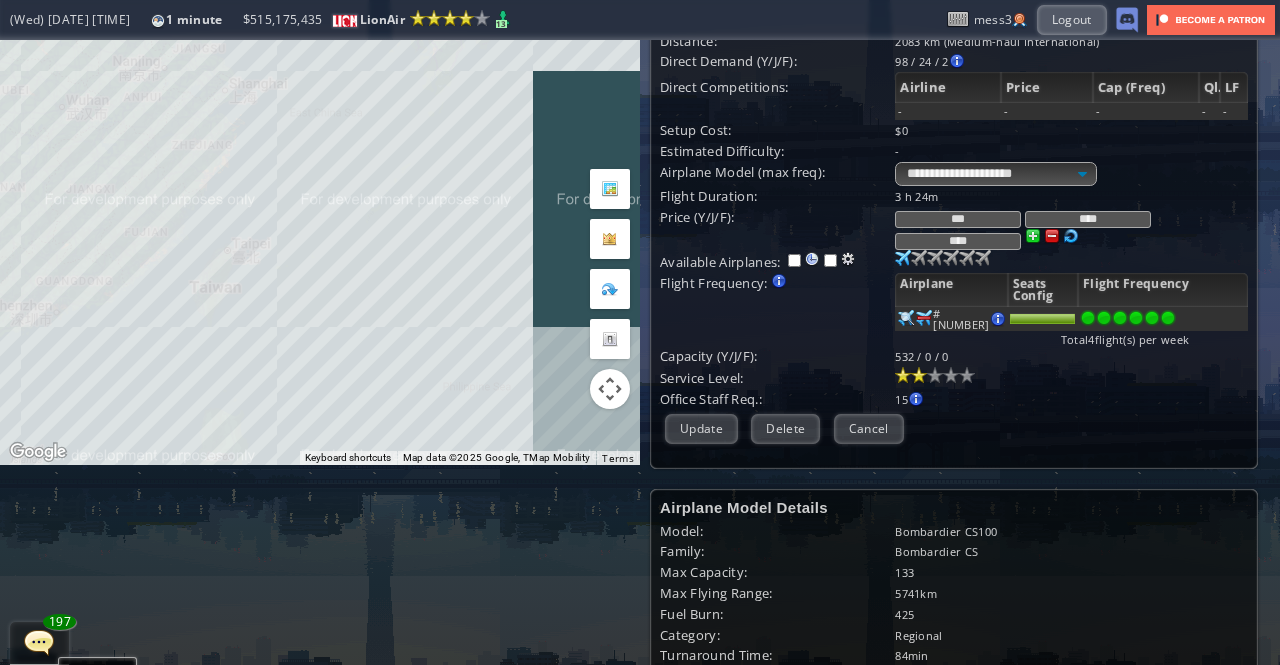 click at bounding box center [1168, 318] 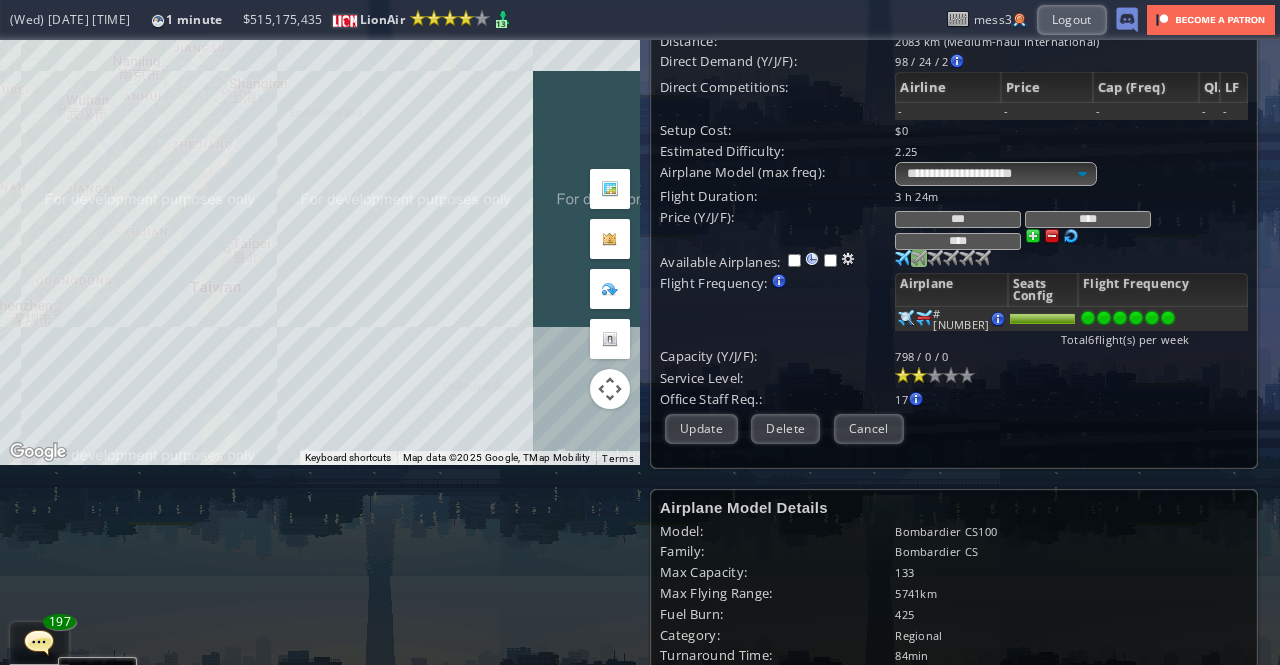 click at bounding box center (903, 258) 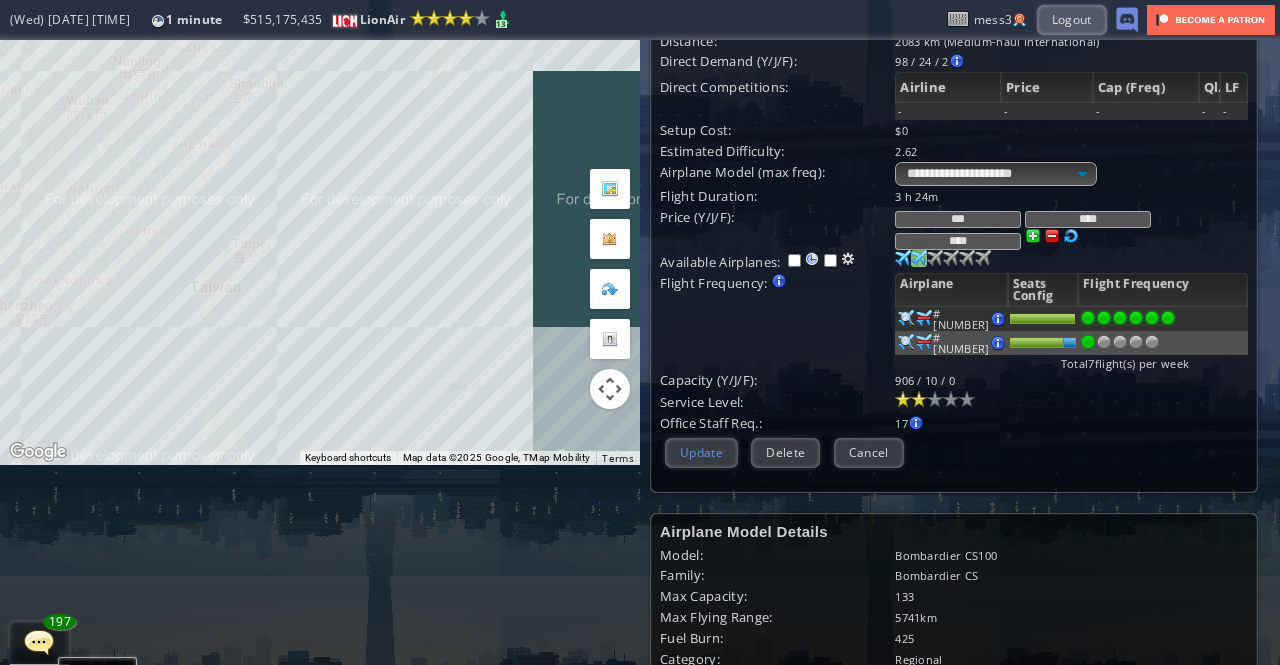 click on "Update" at bounding box center [701, 452] 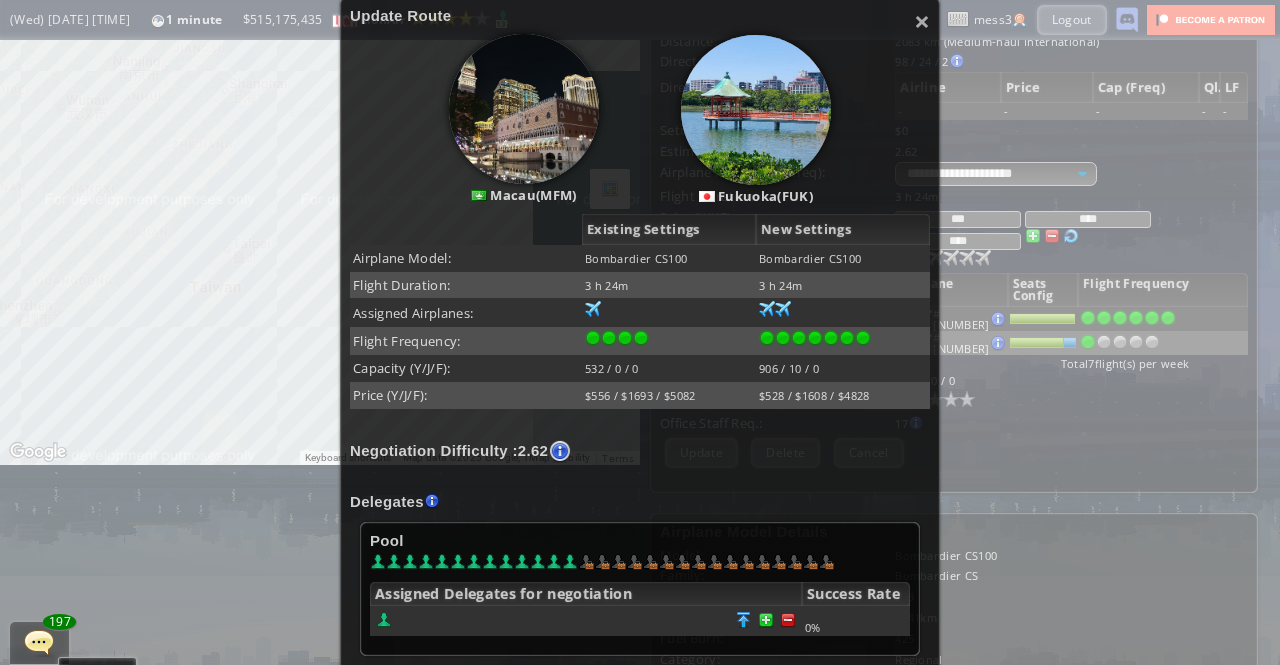scroll, scrollTop: 200, scrollLeft: 0, axis: vertical 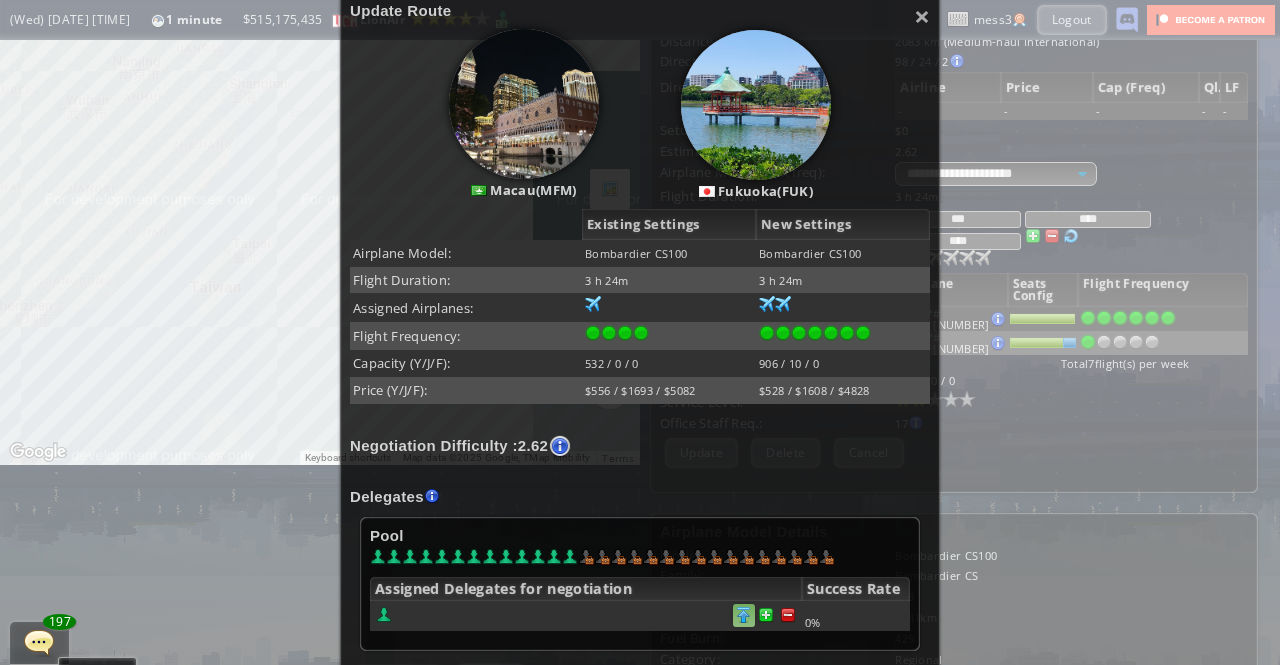click at bounding box center (788, 615) 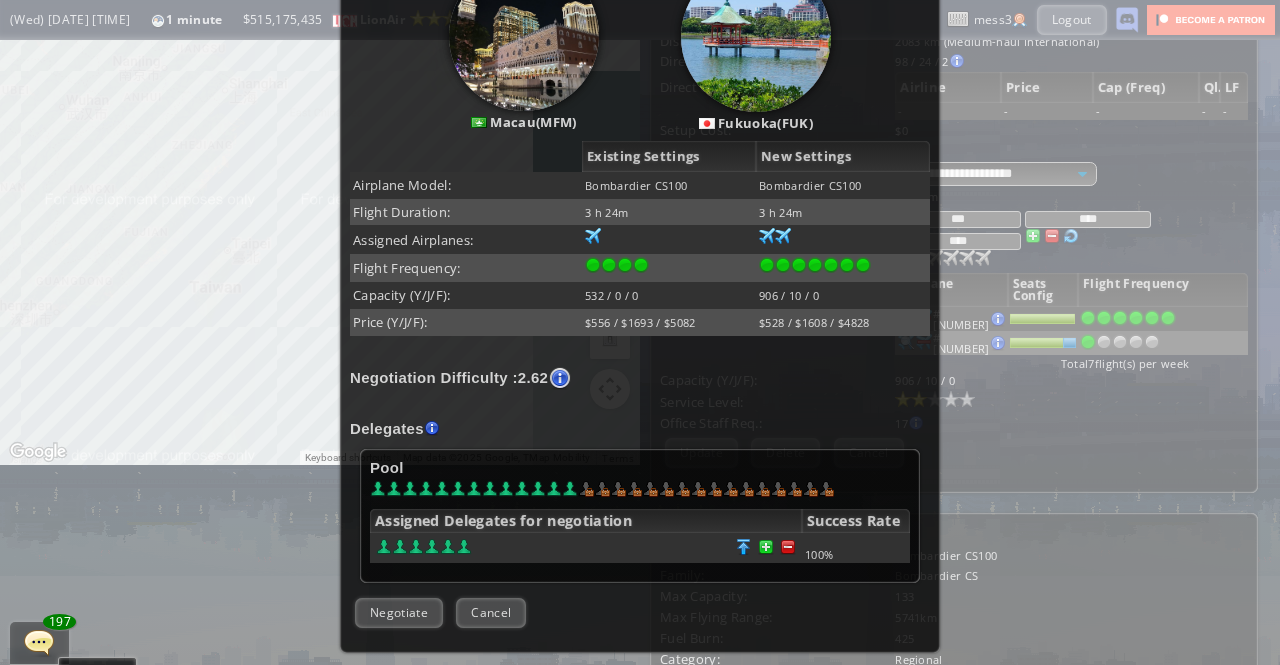 scroll, scrollTop: 300, scrollLeft: 0, axis: vertical 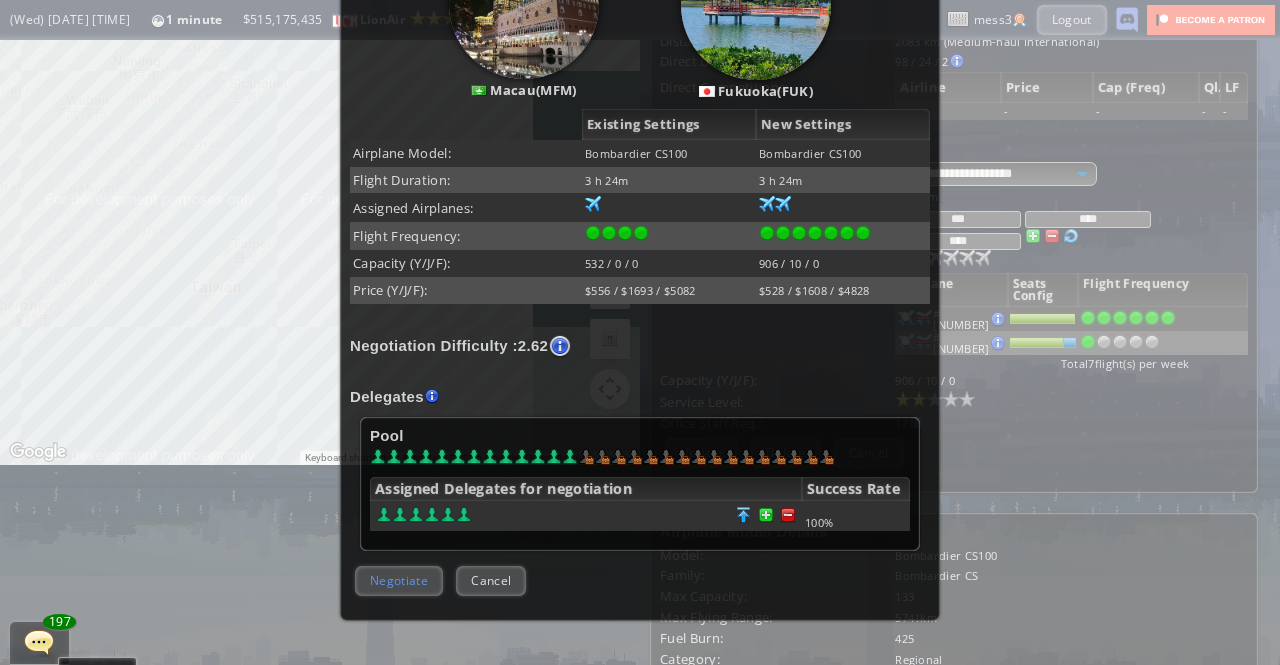 click on "Negotiate" at bounding box center (399, 580) 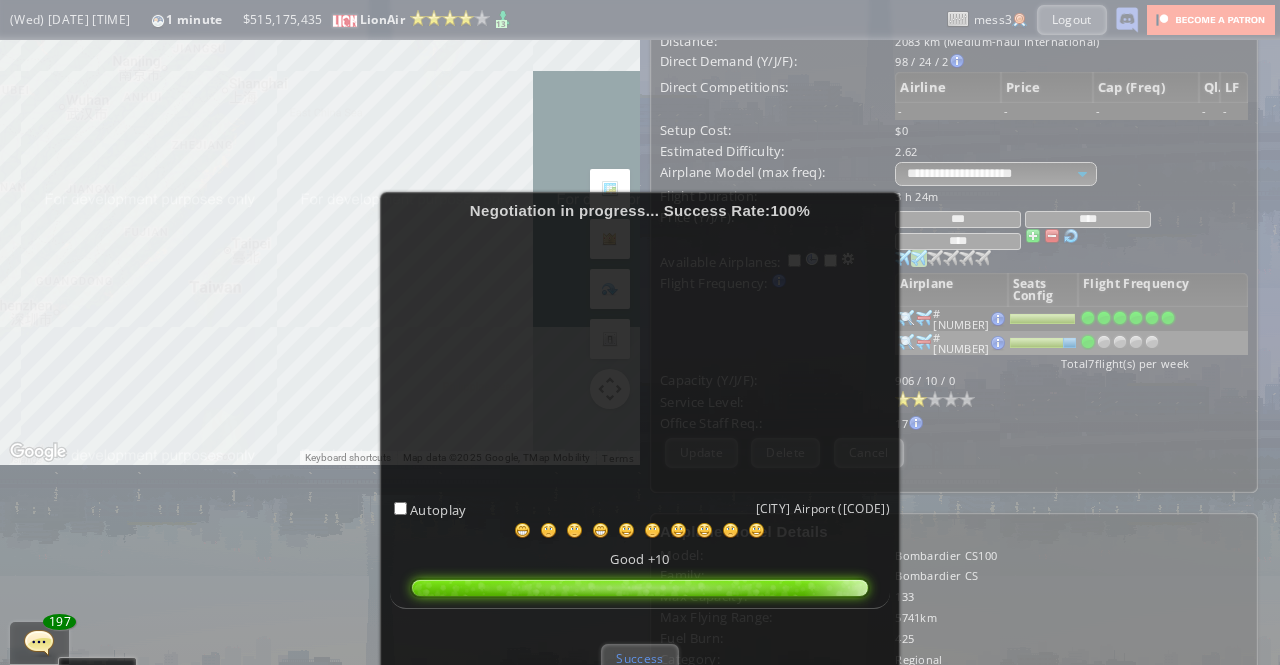 click on "Success" at bounding box center [639, 658] 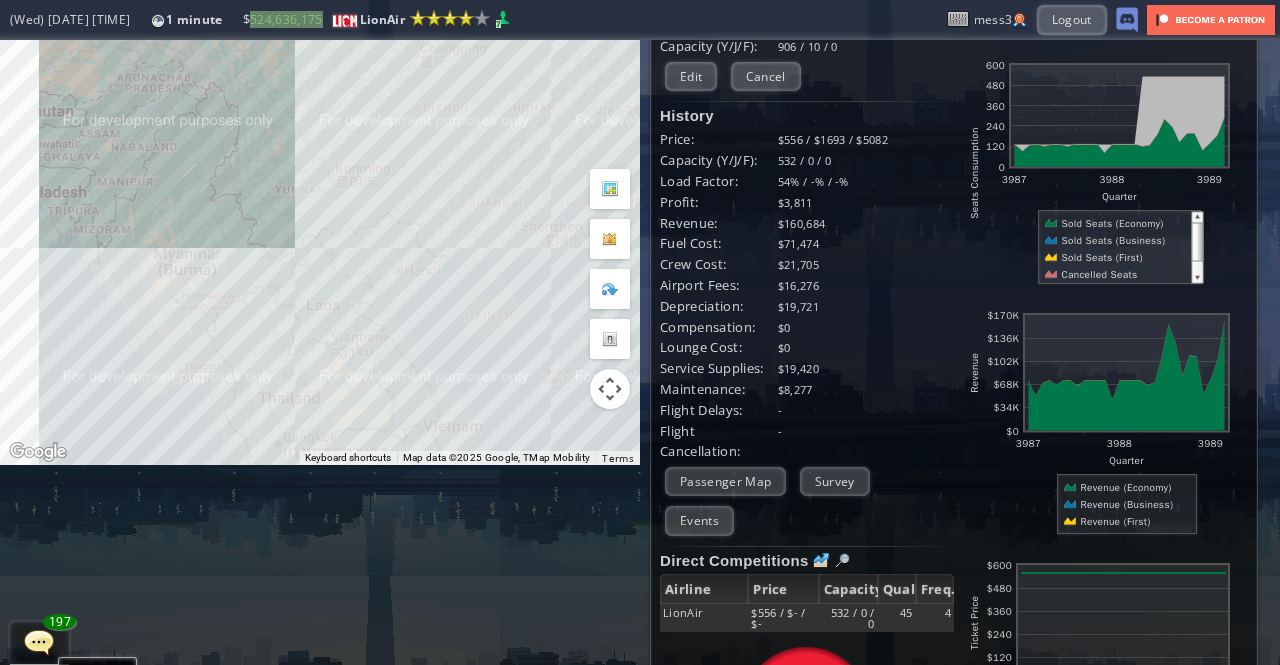 drag, startPoint x: 251, startPoint y: 310, endPoint x: 734, endPoint y: 237, distance: 488.4854 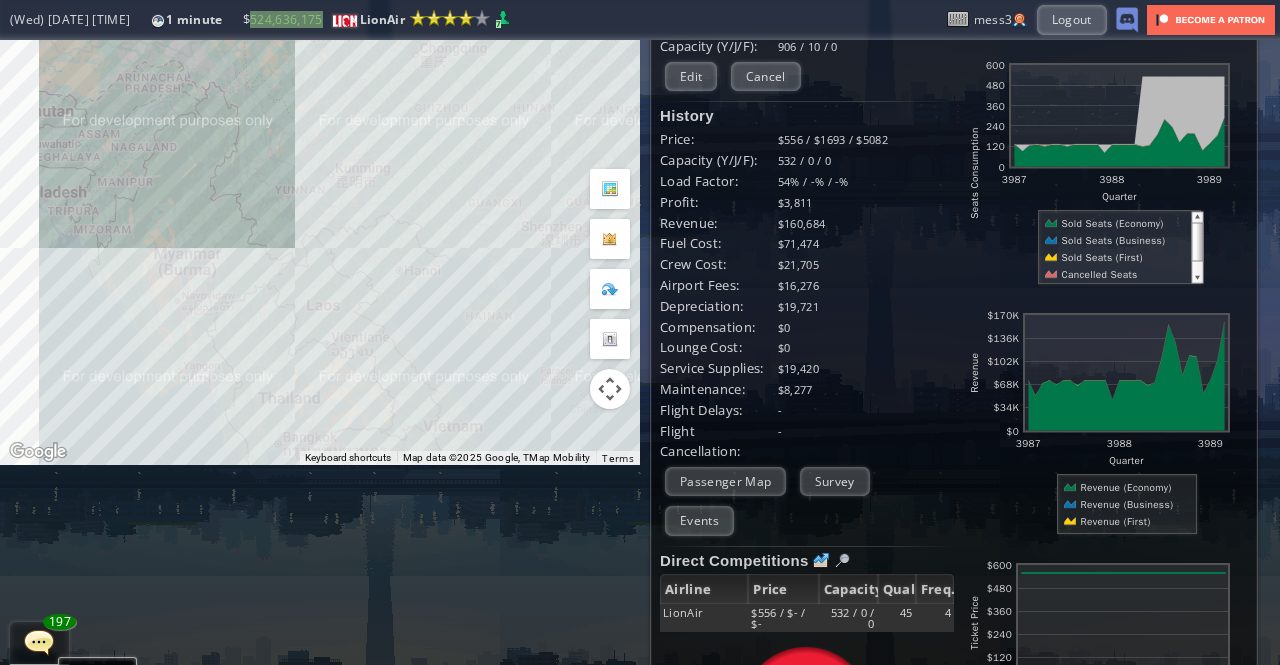 click on "To navigate the map with touch gestures double-tap and hold your finger on the map, then drag the map. ← Move left → Move right ↑ Move up ↓ Move down + Zoom in - Zoom out Home Jump left by 75% End Jump right by 75% Page Up Jump up by 75% Page Down Jump down by 75% To navigate, press the arrow keys. Keyboard shortcuts Map Data Map data ©2025 Google, TMap Mobility Map data ©2025 Google, TMap Mobility 200 km  Click to toggle between metric and imperial units Terms Report a map error
Current Details
From:
[CITY]([CODE])
To:
[CITY]([CODE])
Flight Code:
LI 049
Distance:
2083 km (Medium-haul International)
Airplane:
Bombardier CS100(2)" at bounding box center [640, 152] 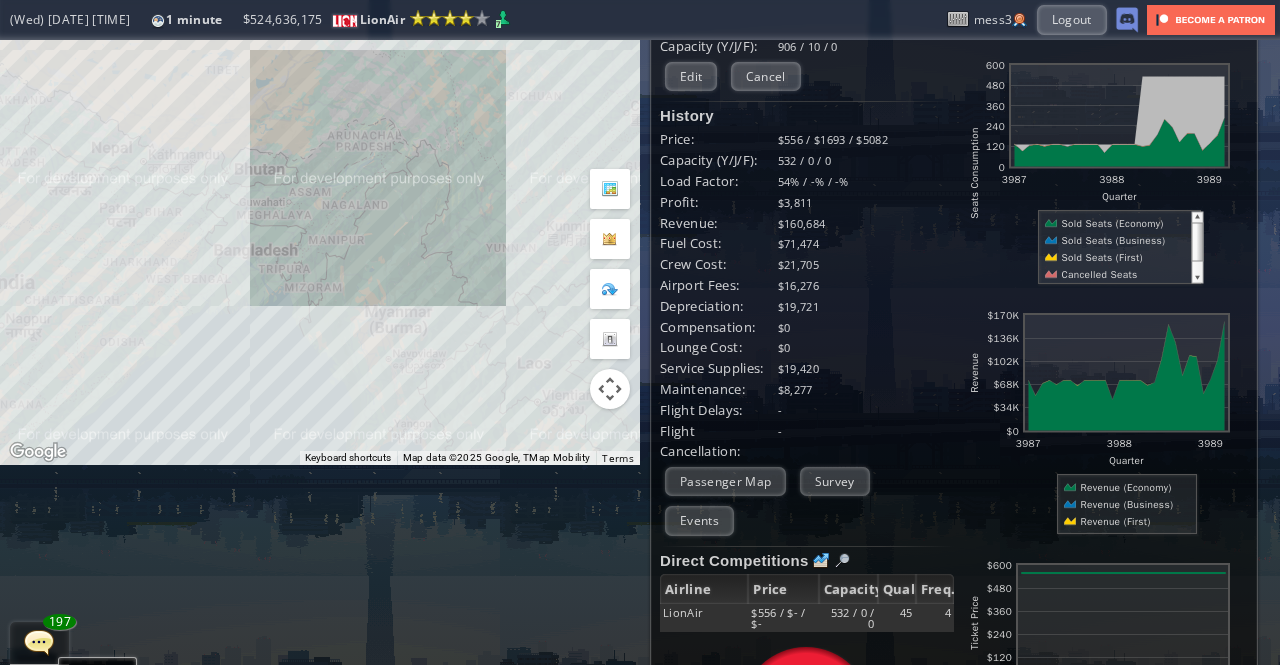 drag, startPoint x: 389, startPoint y: 207, endPoint x: 368, endPoint y: 227, distance: 29 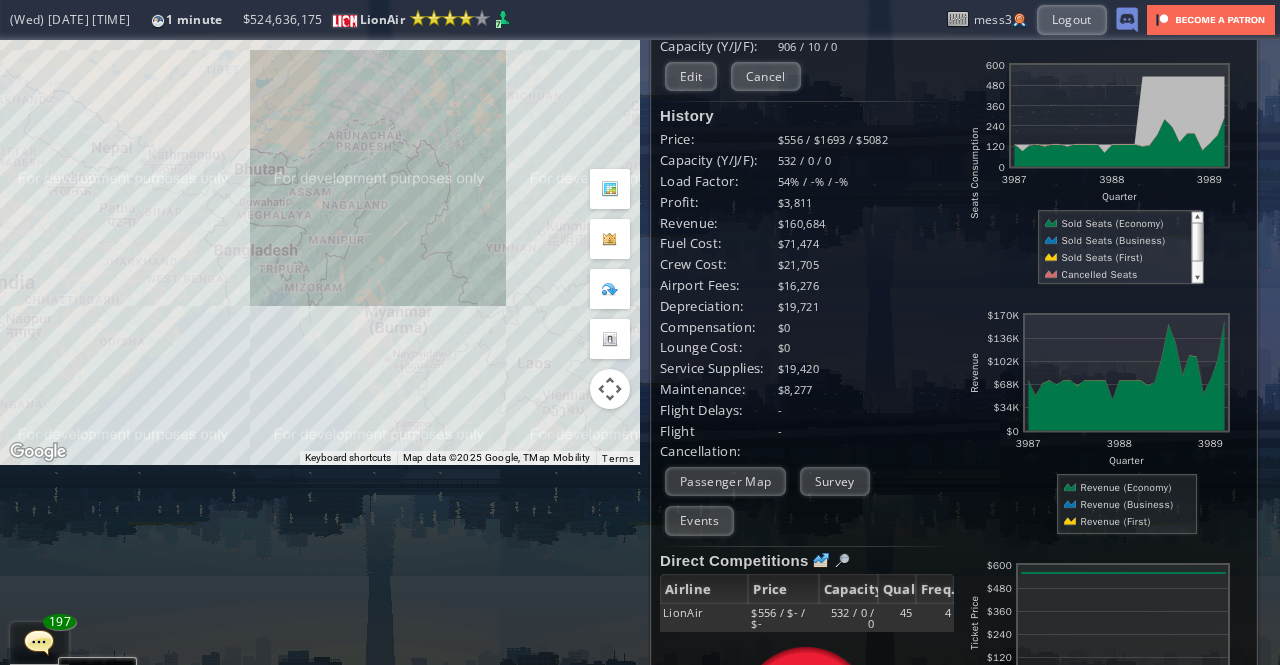 click on "To navigate, press the arrow keys." at bounding box center [320, 152] 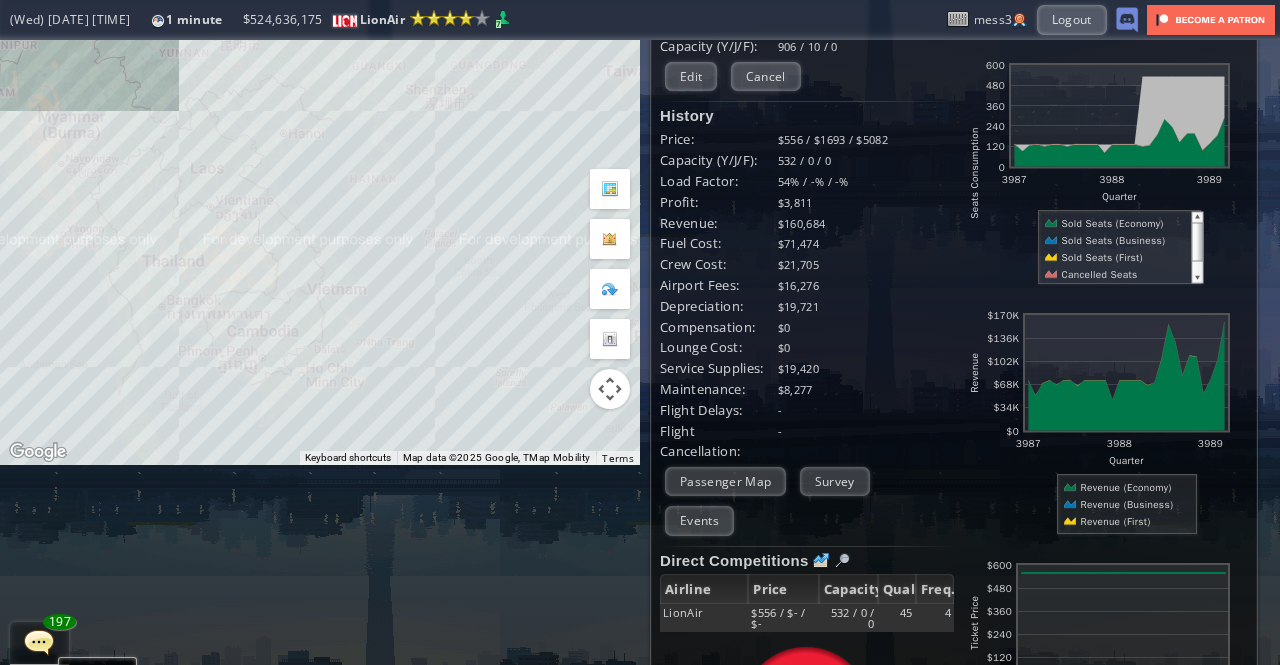 drag, startPoint x: 554, startPoint y: 273, endPoint x: 246, endPoint y: 101, distance: 352.77188 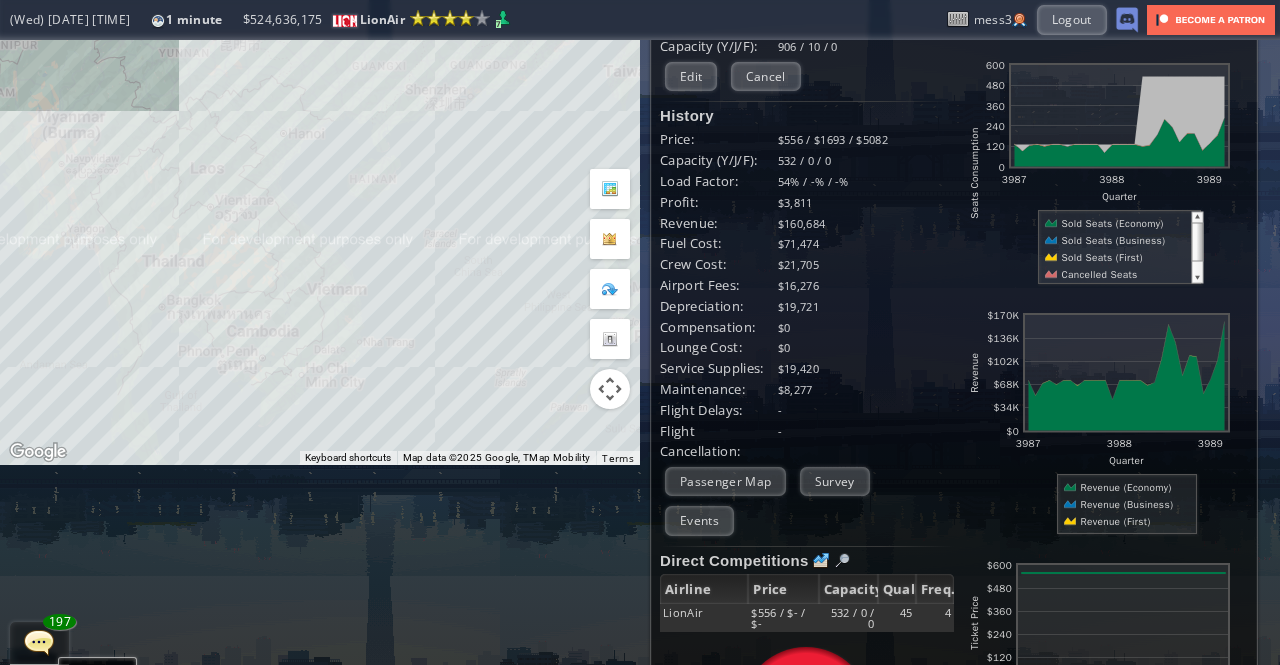 click on "To navigate, press the arrow keys." at bounding box center [320, 152] 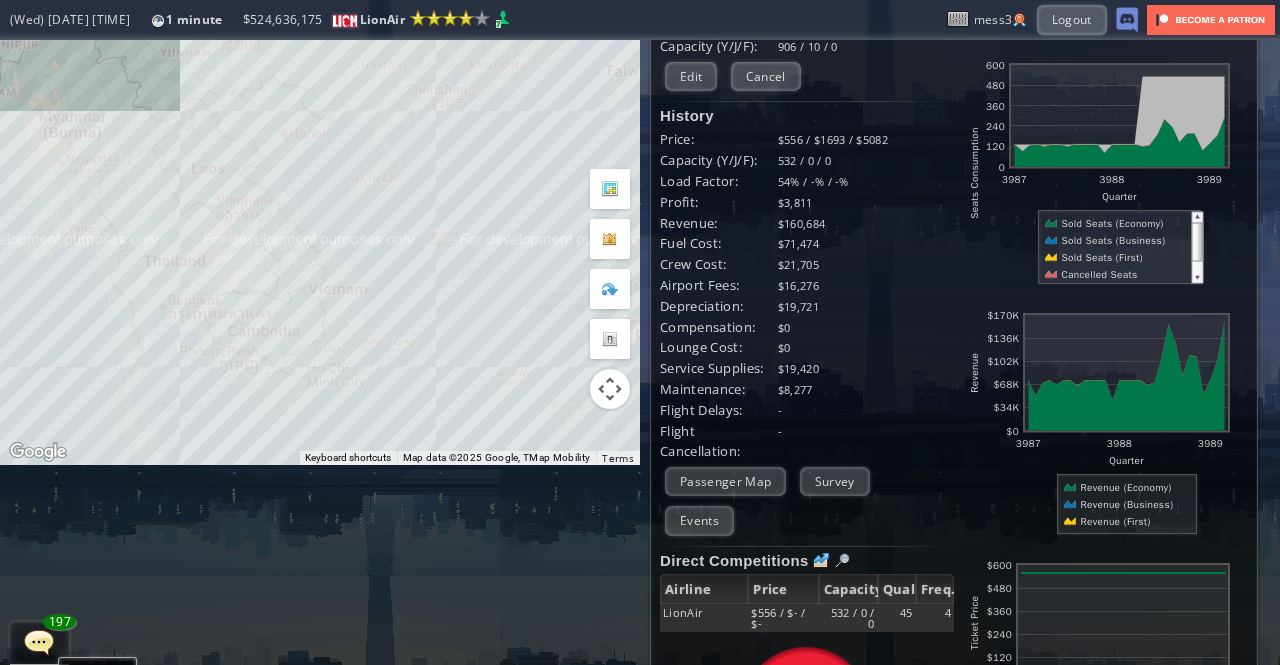 click on "To navigate, press the arrow keys." at bounding box center [320, 152] 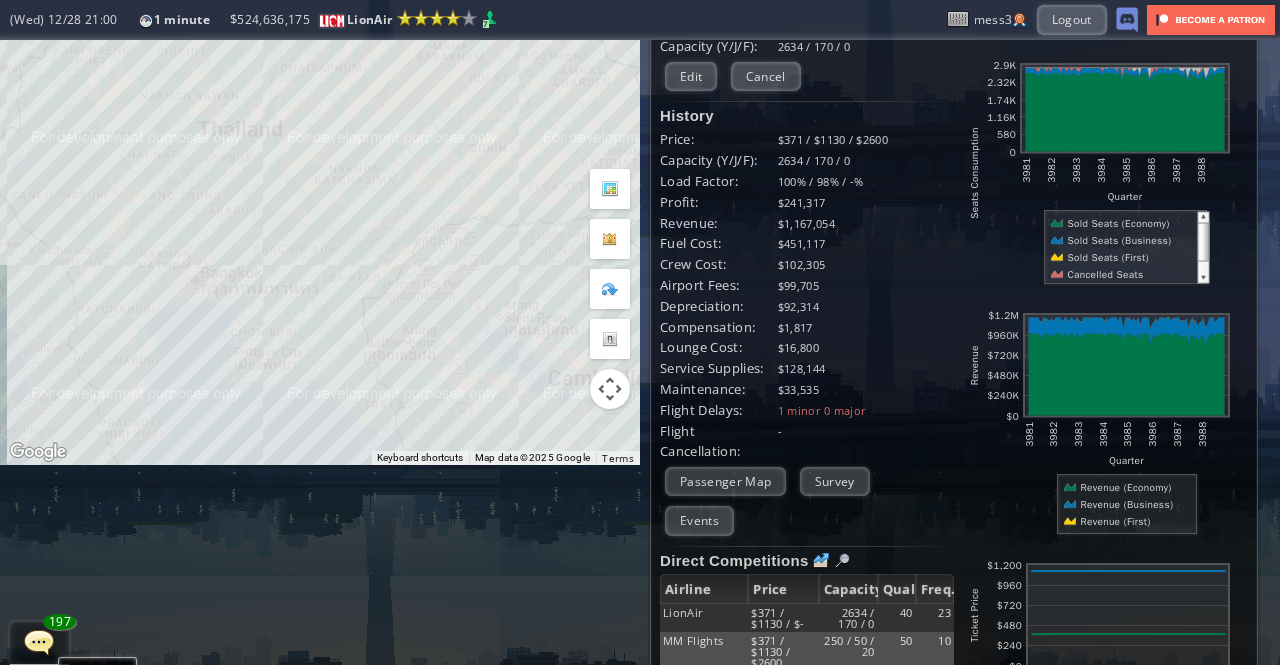 click on "To navigate, press the arrow keys." at bounding box center (320, 152) 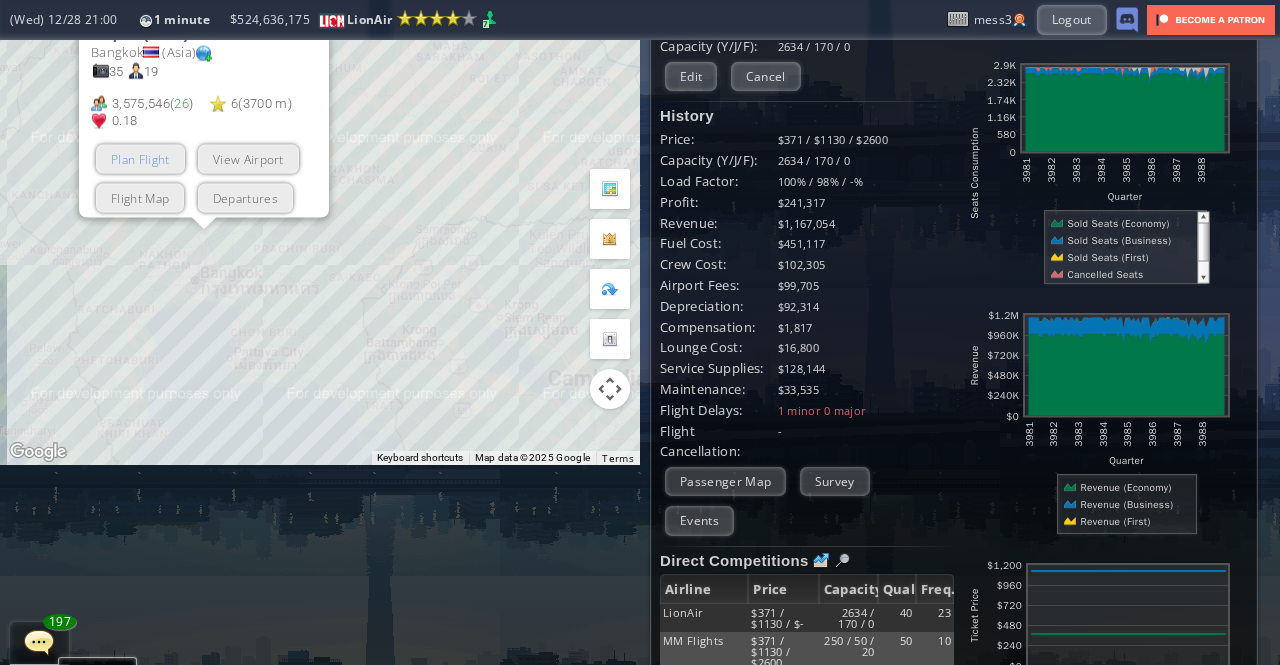 click on "Plan Flight" at bounding box center [140, 158] 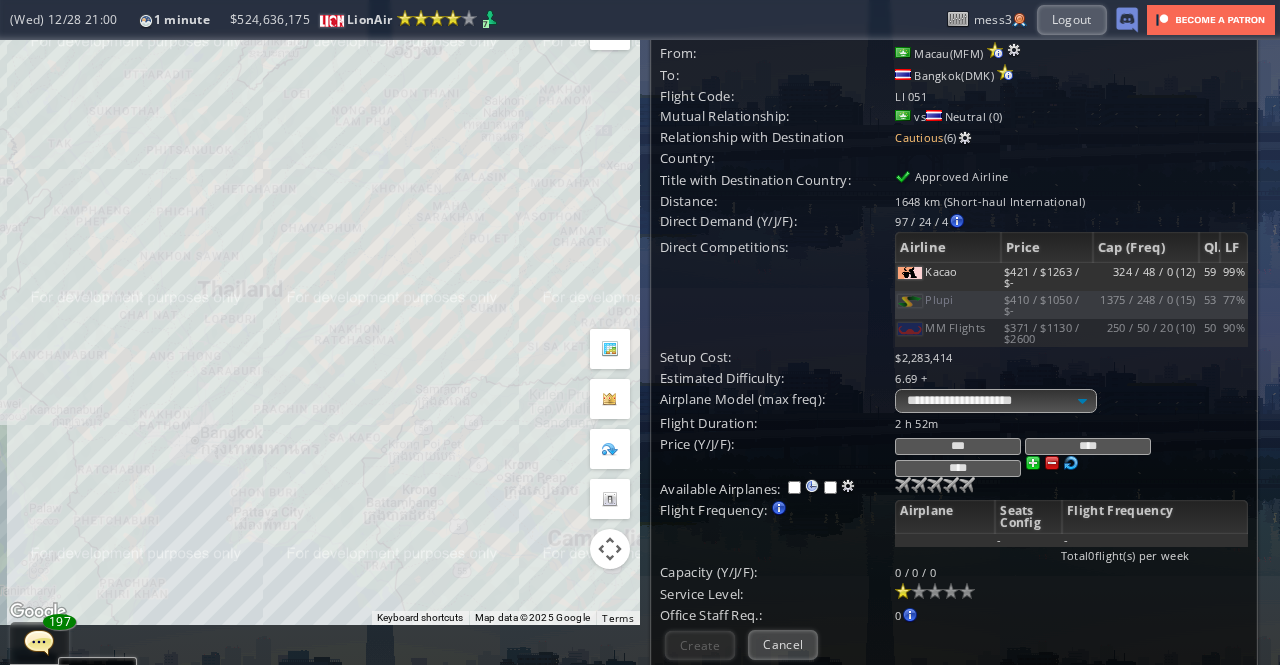 scroll, scrollTop: 100, scrollLeft: 0, axis: vertical 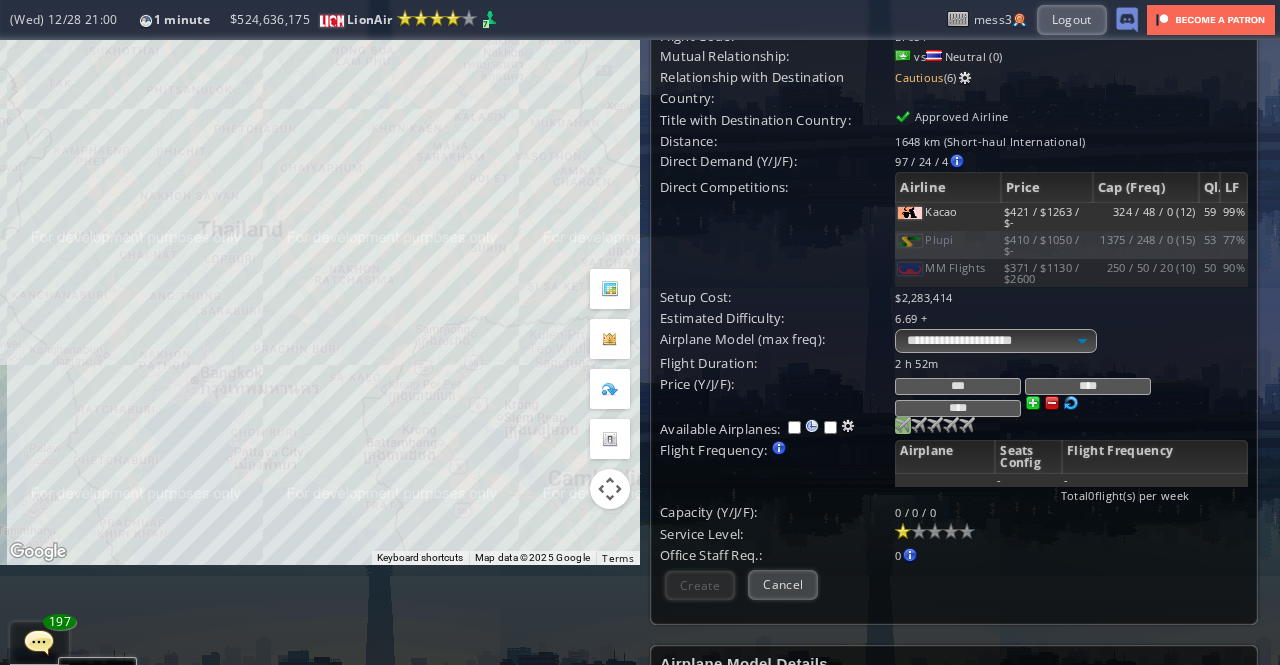 click at bounding box center (903, 425) 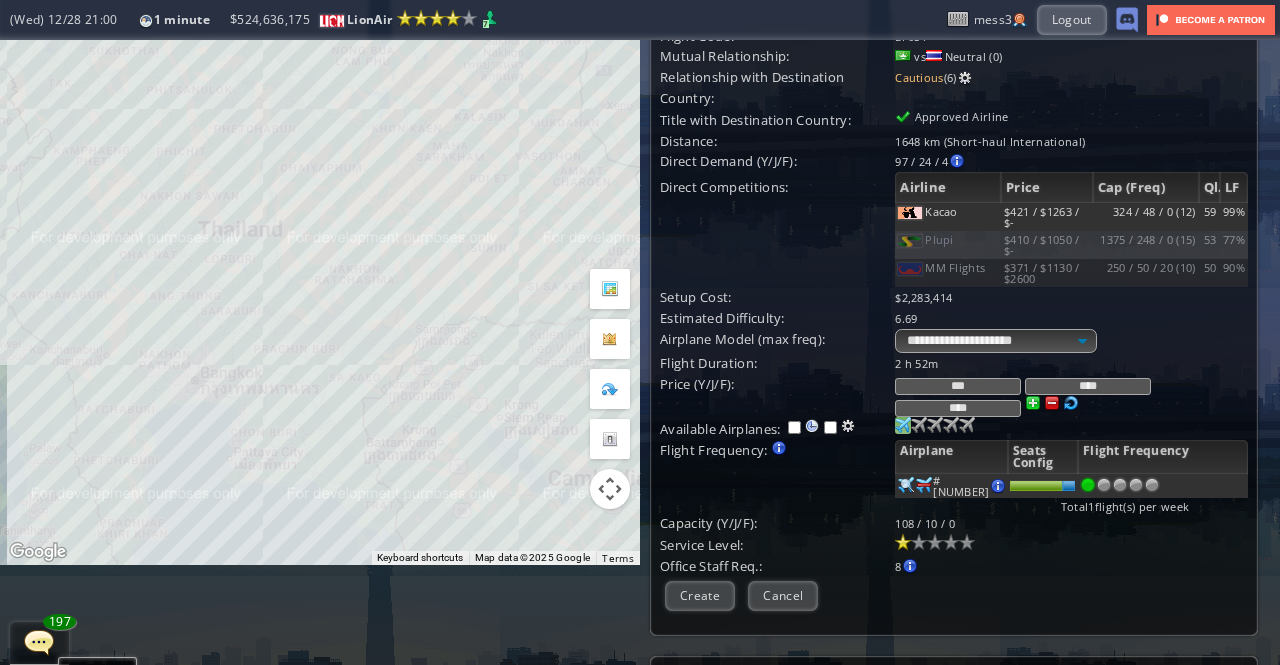 click at bounding box center [1052, 403] 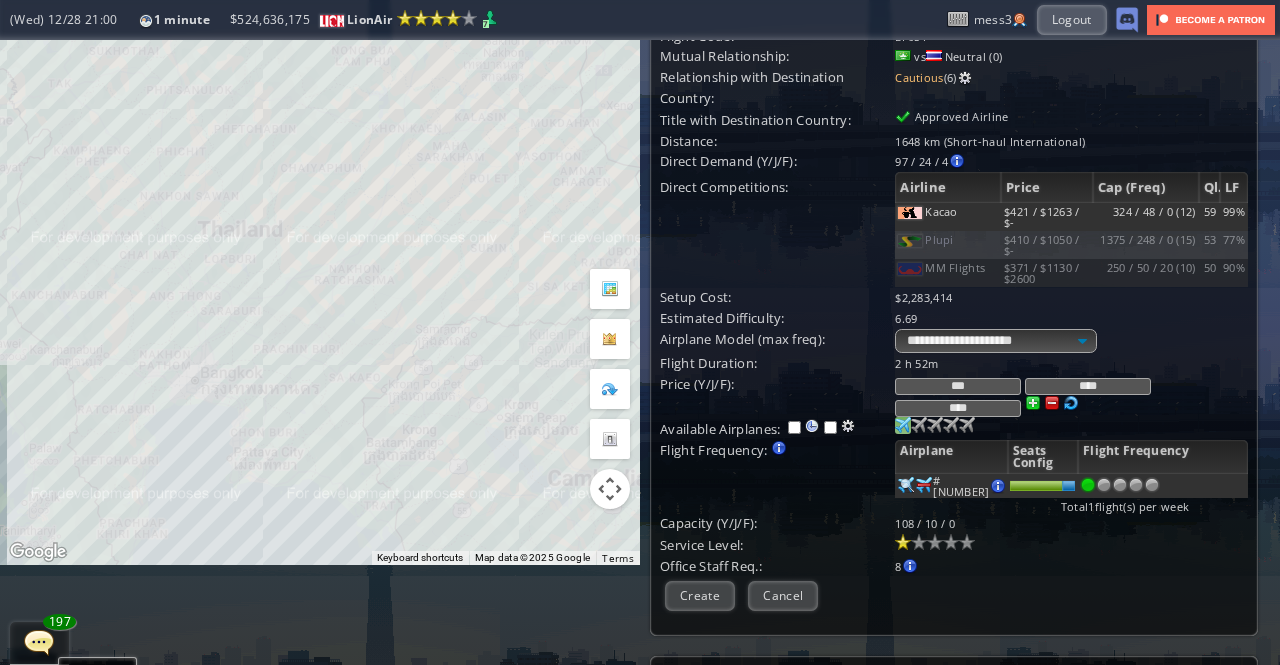 click at bounding box center (1052, 403) 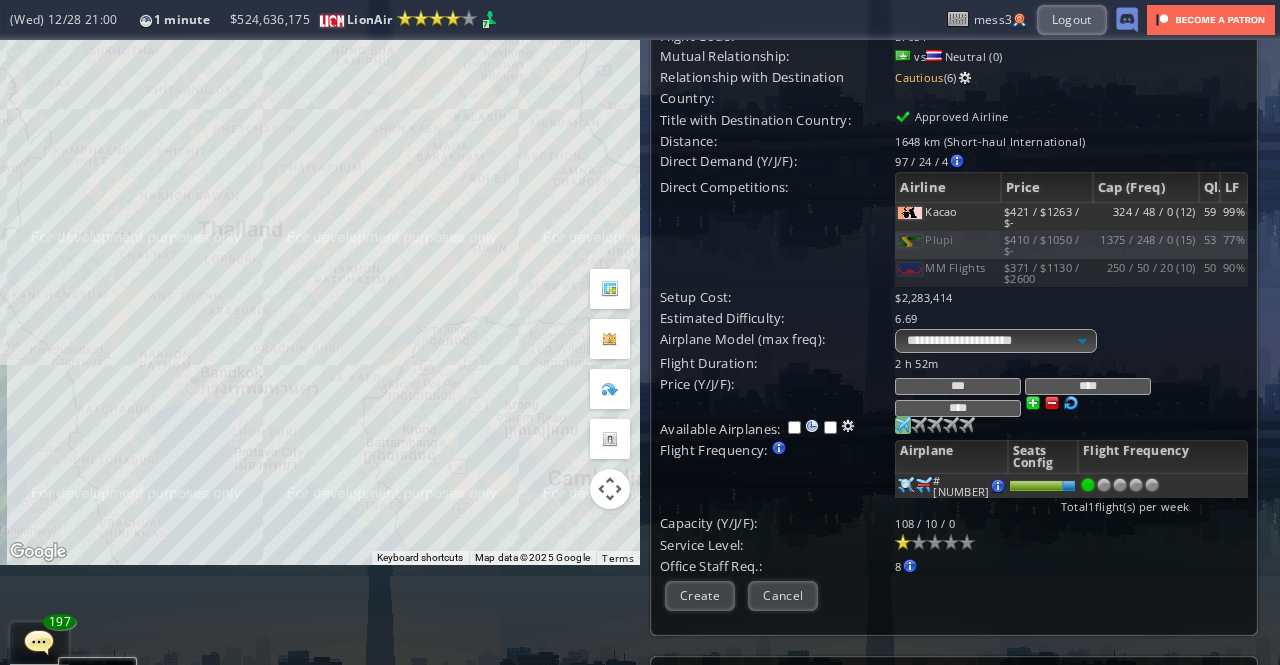 click at bounding box center [1052, 403] 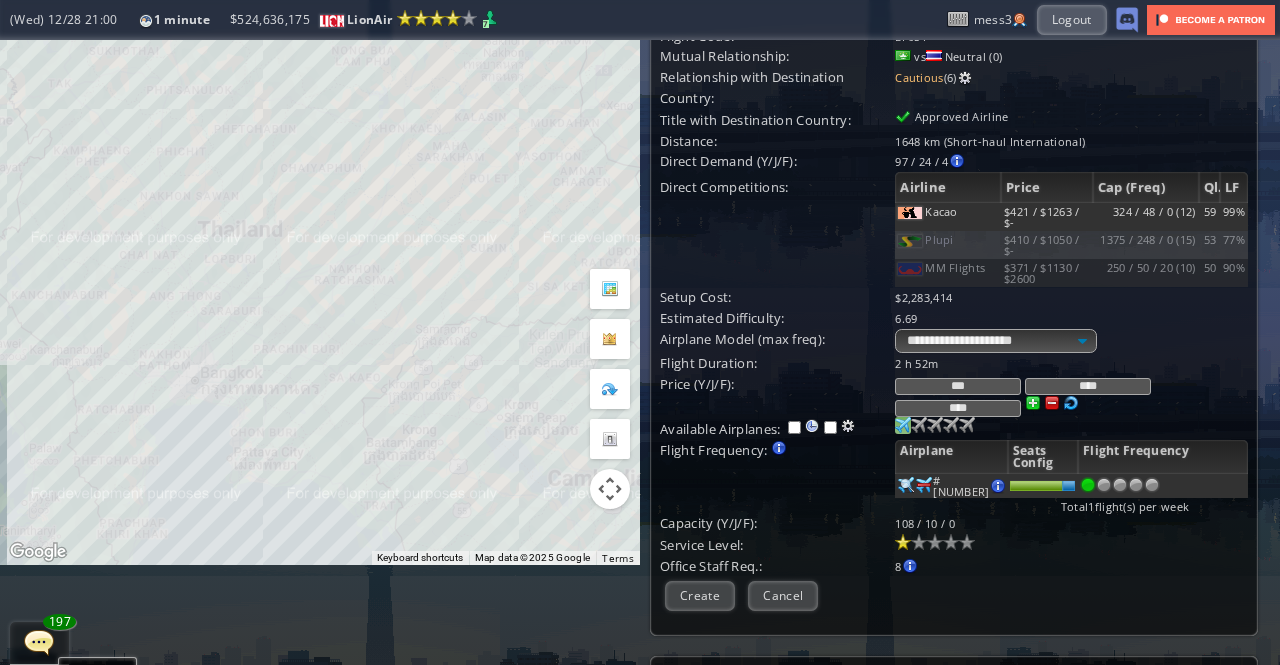 click at bounding box center (1052, 403) 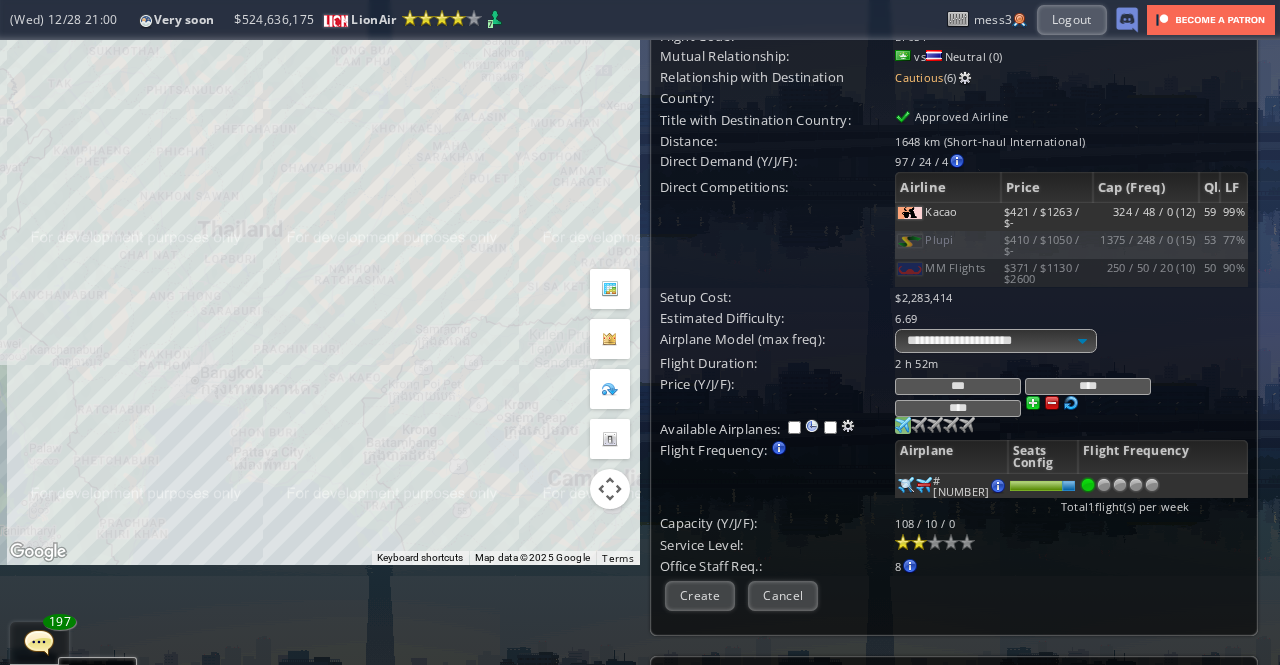 click at bounding box center (919, 542) 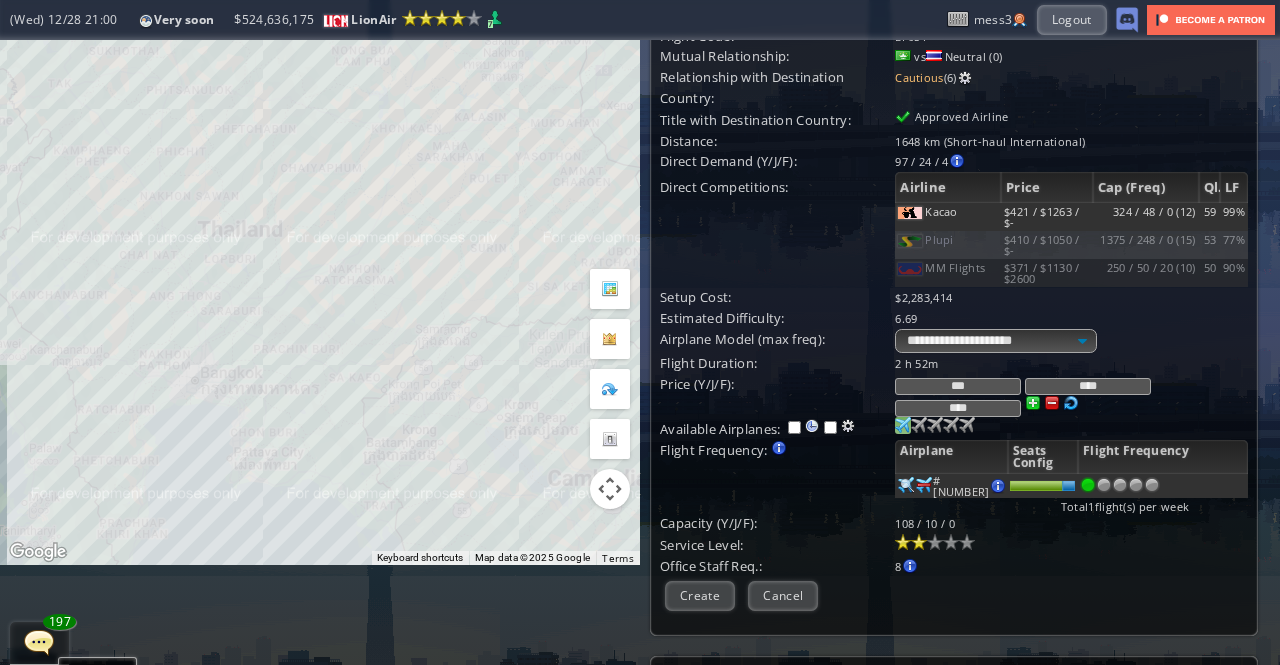 click on "**********" at bounding box center [954, 288] 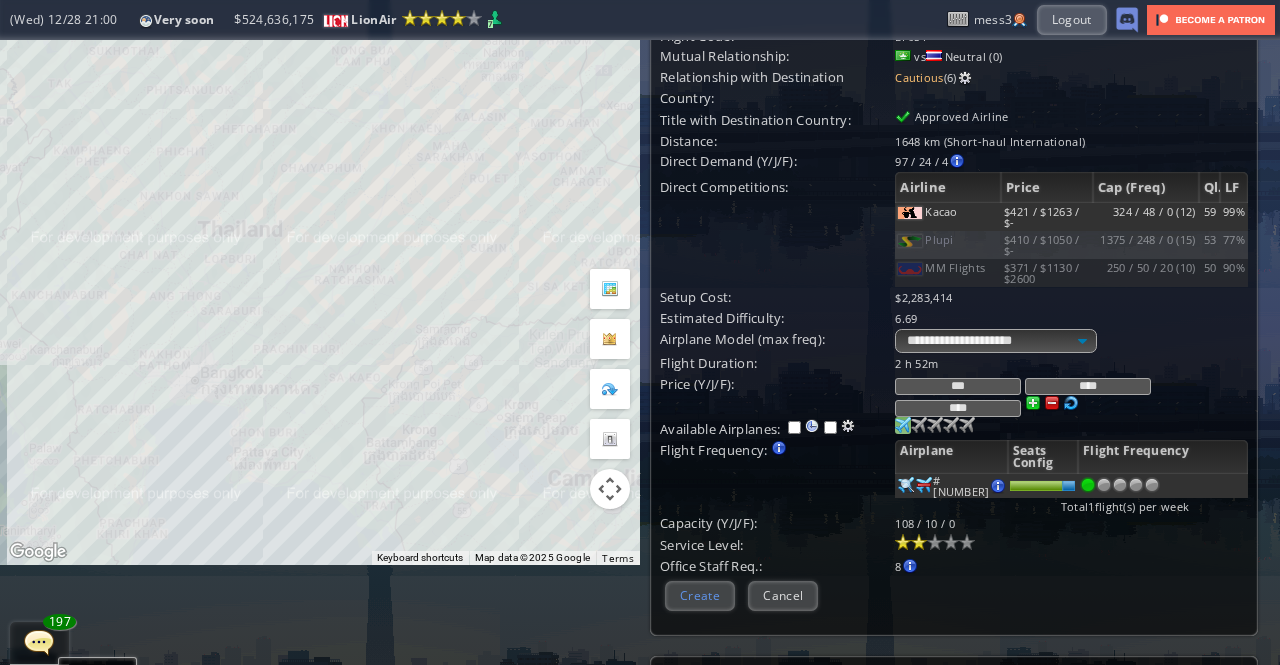 click on "Create" at bounding box center (700, 595) 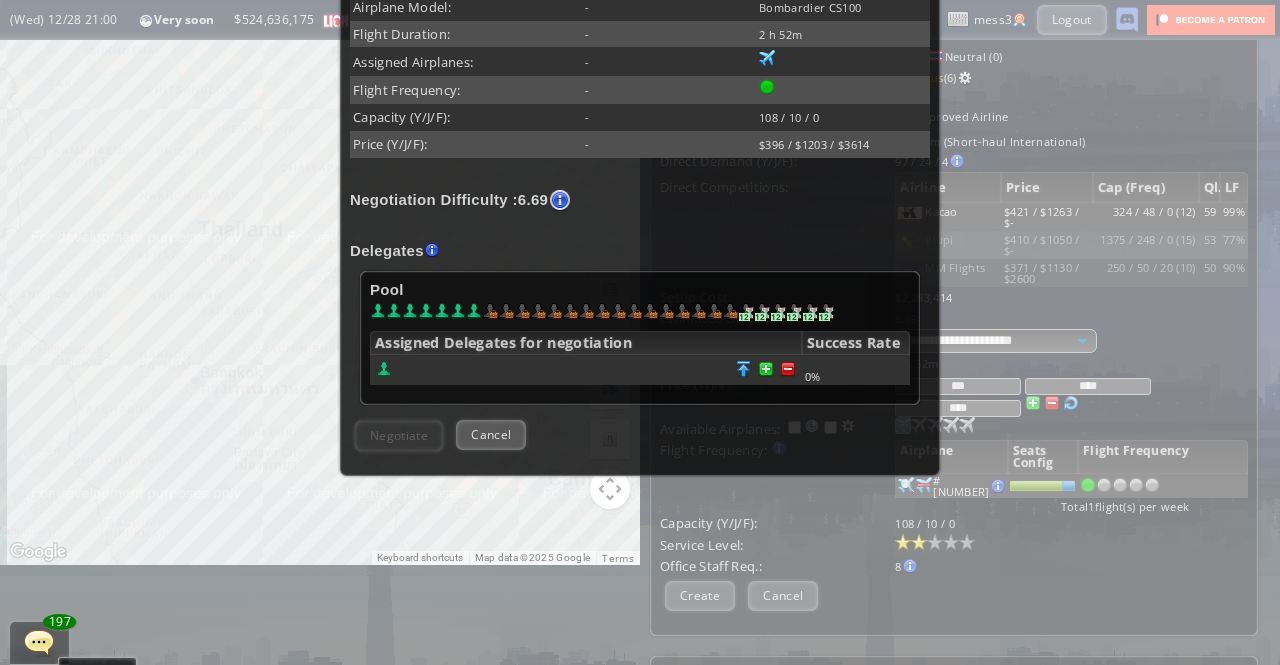 drag, startPoint x: 746, startPoint y: 369, endPoint x: 306, endPoint y: 360, distance: 440.09204 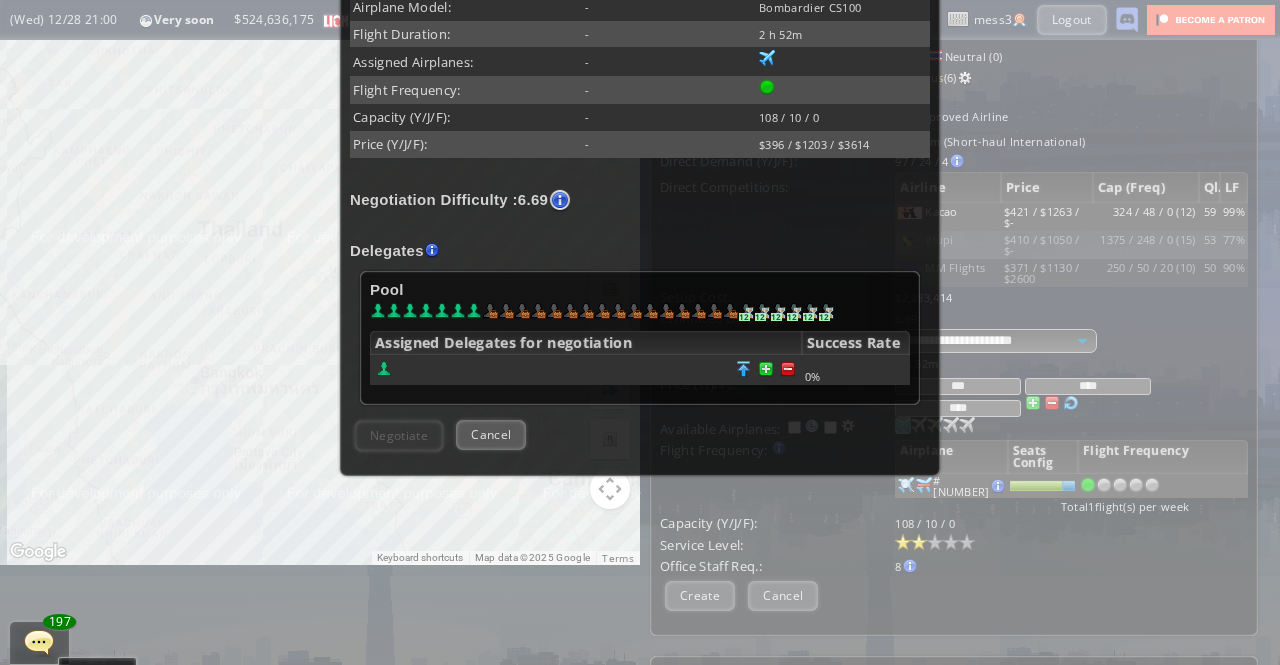 click at bounding box center [788, 369] 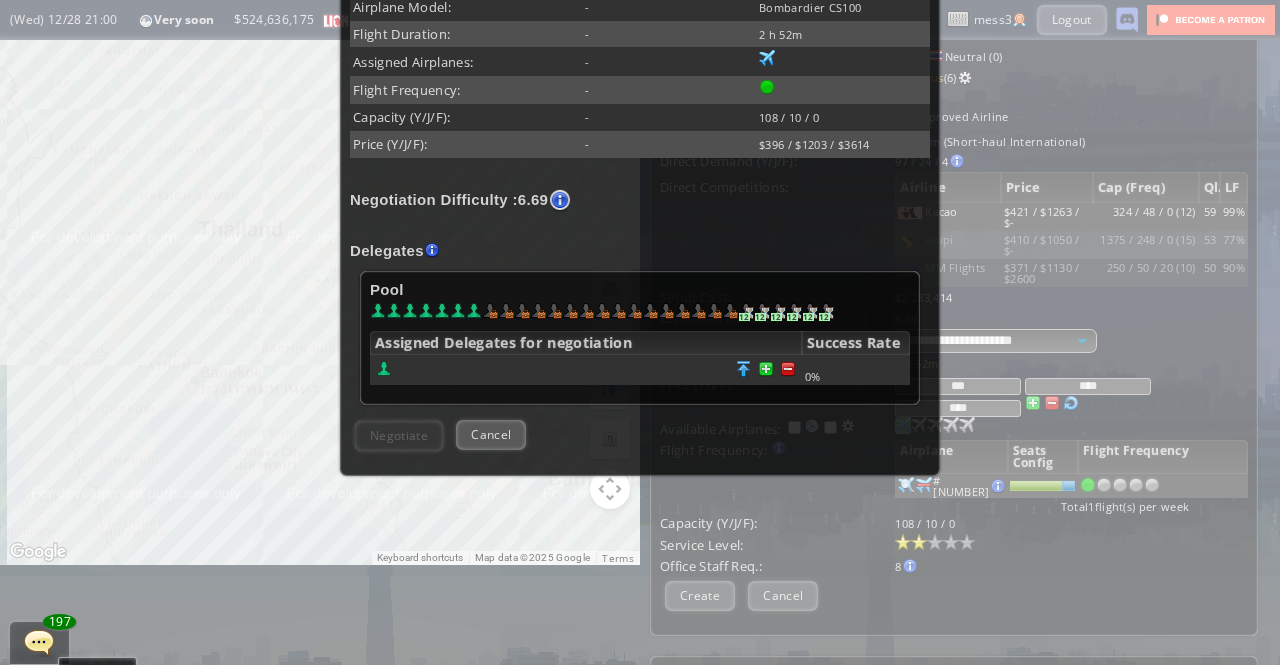 scroll, scrollTop: 446, scrollLeft: 0, axis: vertical 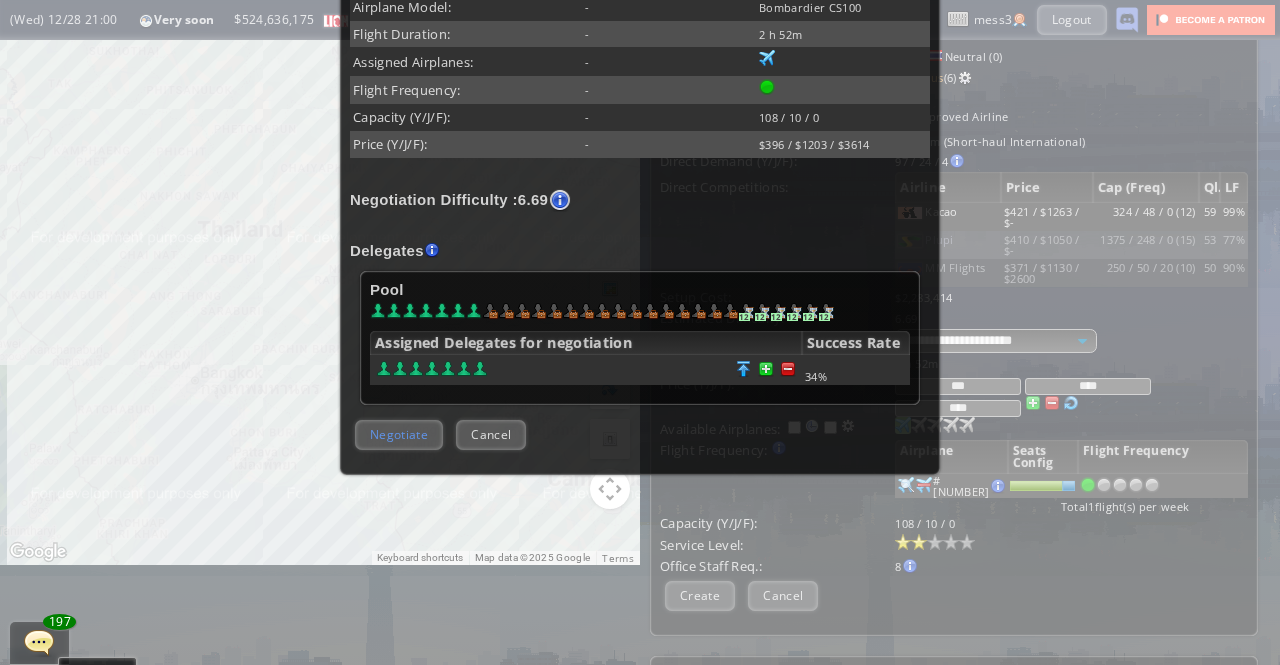 click on "Negotiate" at bounding box center [399, 434] 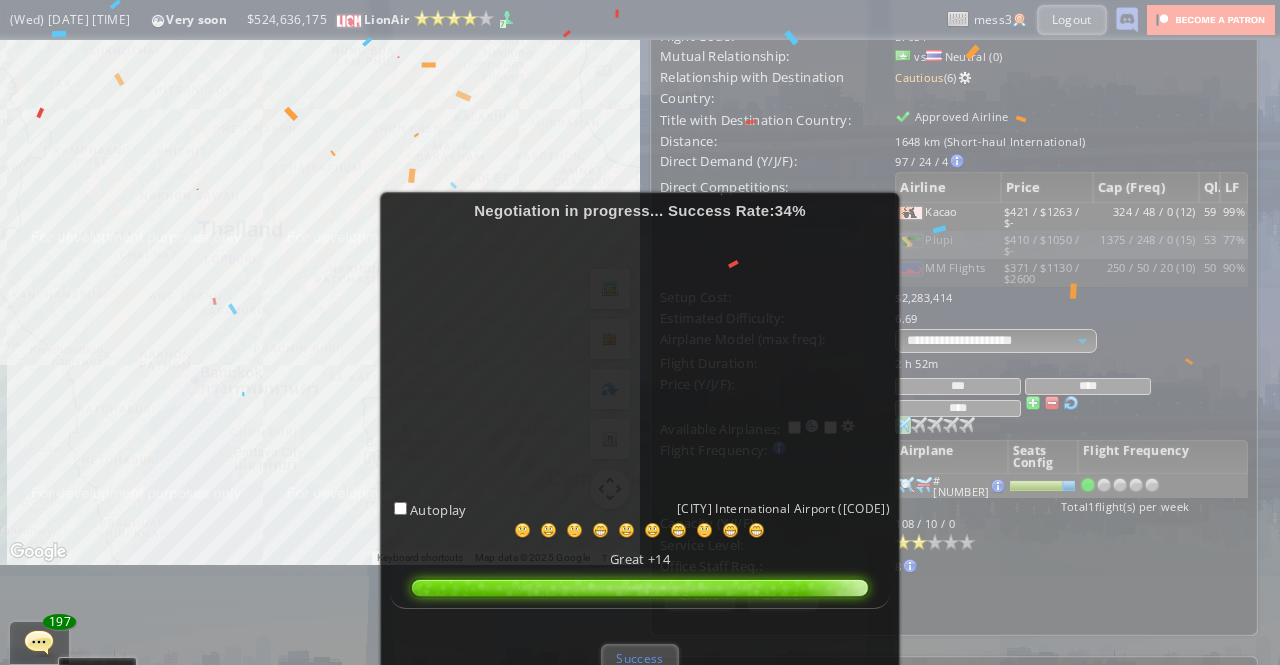 click on "Success" at bounding box center [639, 658] 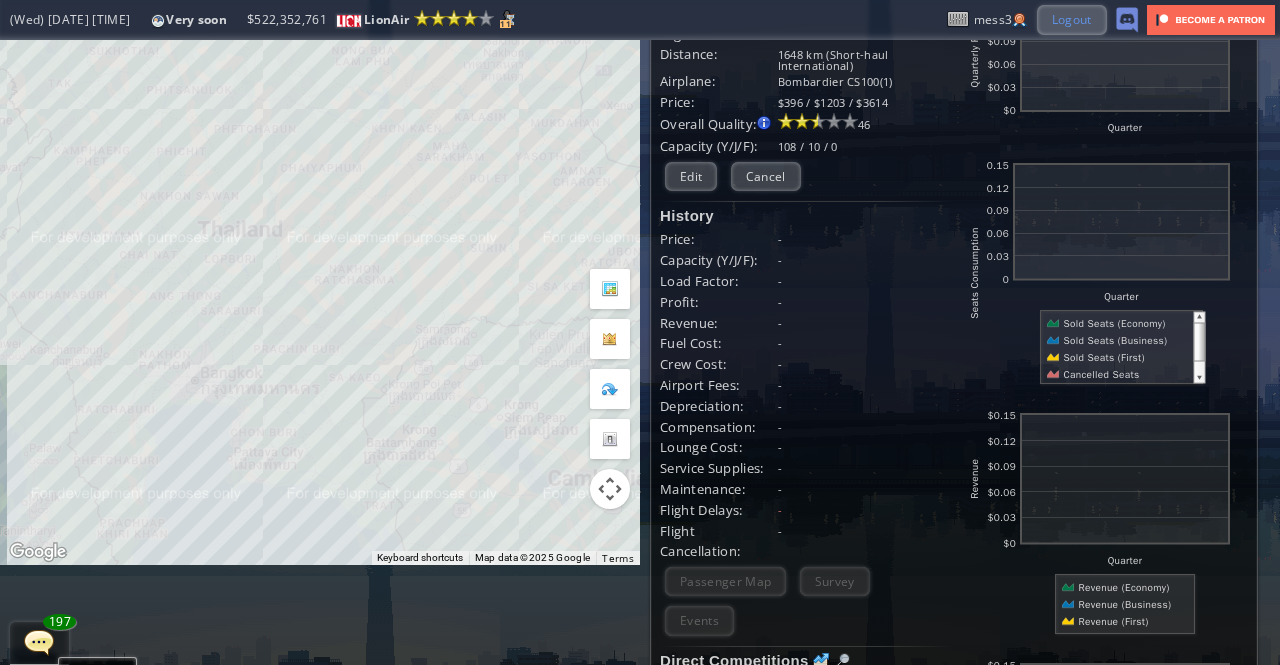 click on "Logout" at bounding box center (1072, 19) 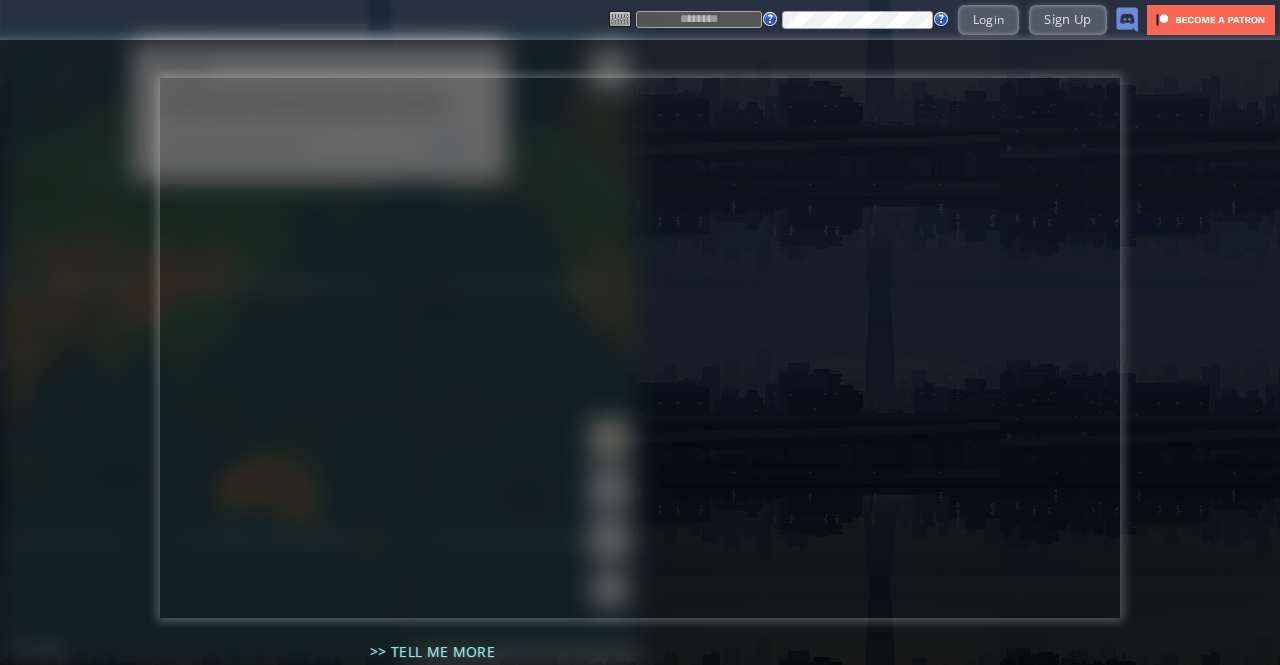 click at bounding box center (0, 665) 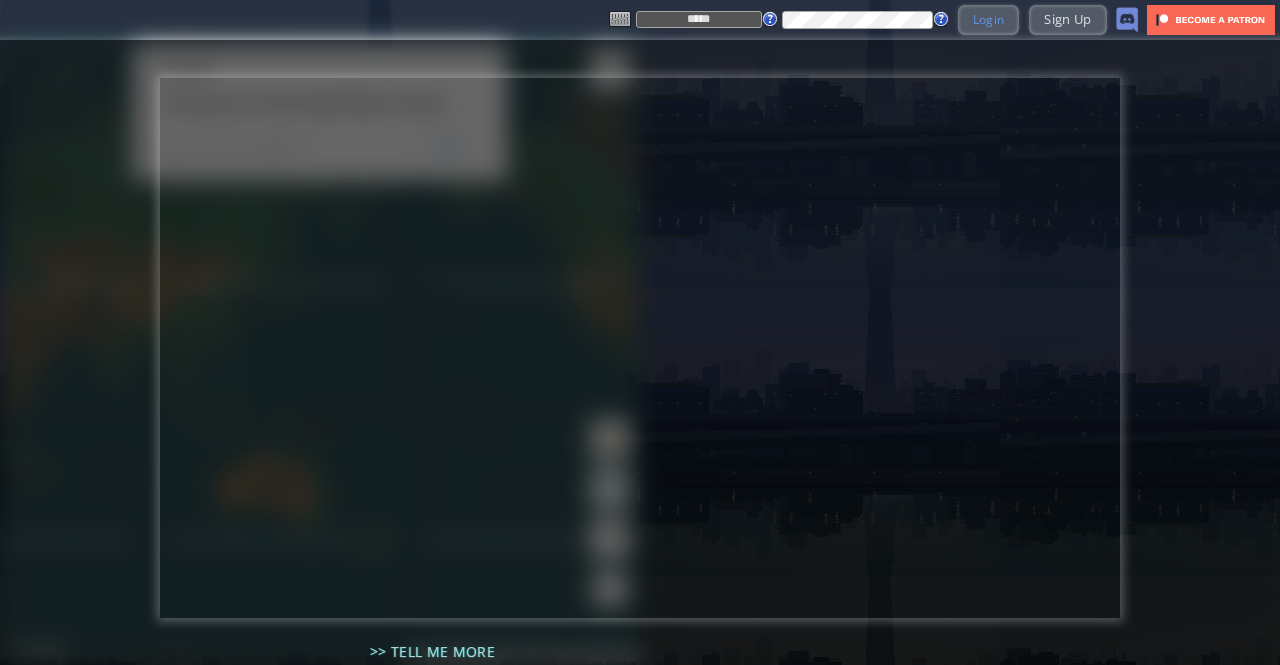 click on "Login" at bounding box center (989, 19) 